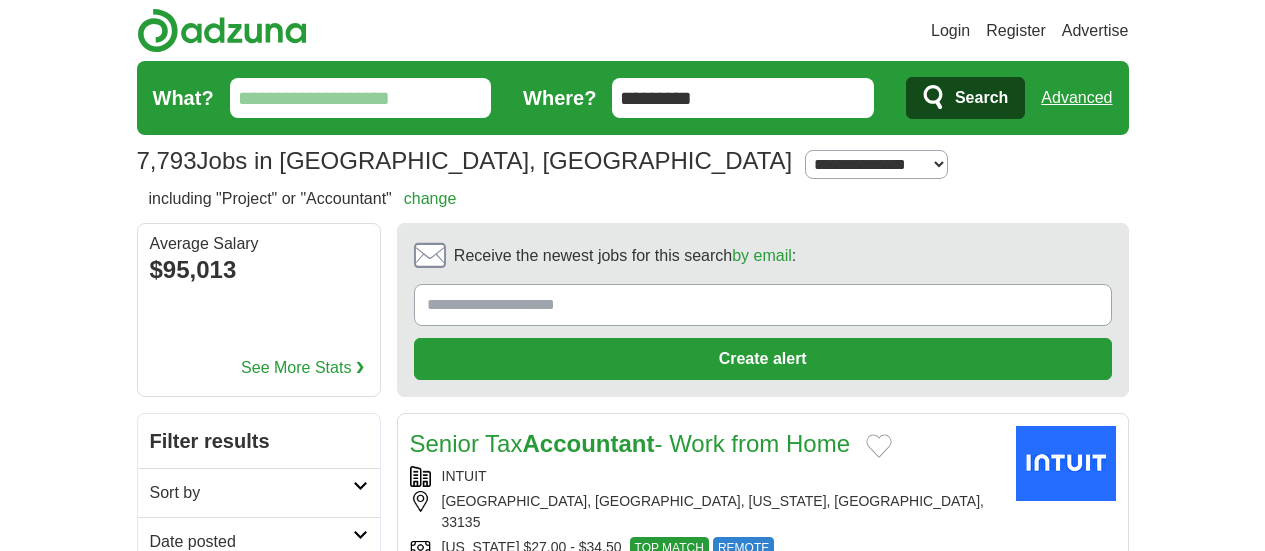 scroll, scrollTop: 0, scrollLeft: 0, axis: both 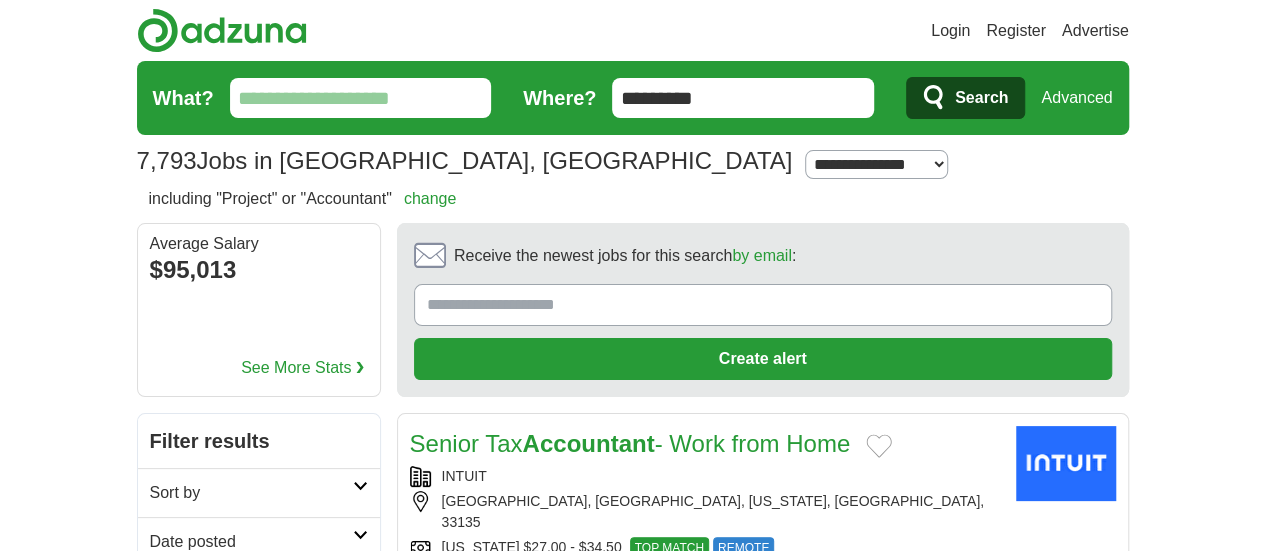 drag, startPoint x: 1216, startPoint y: 73, endPoint x: 1212, endPoint y: 95, distance: 22.36068 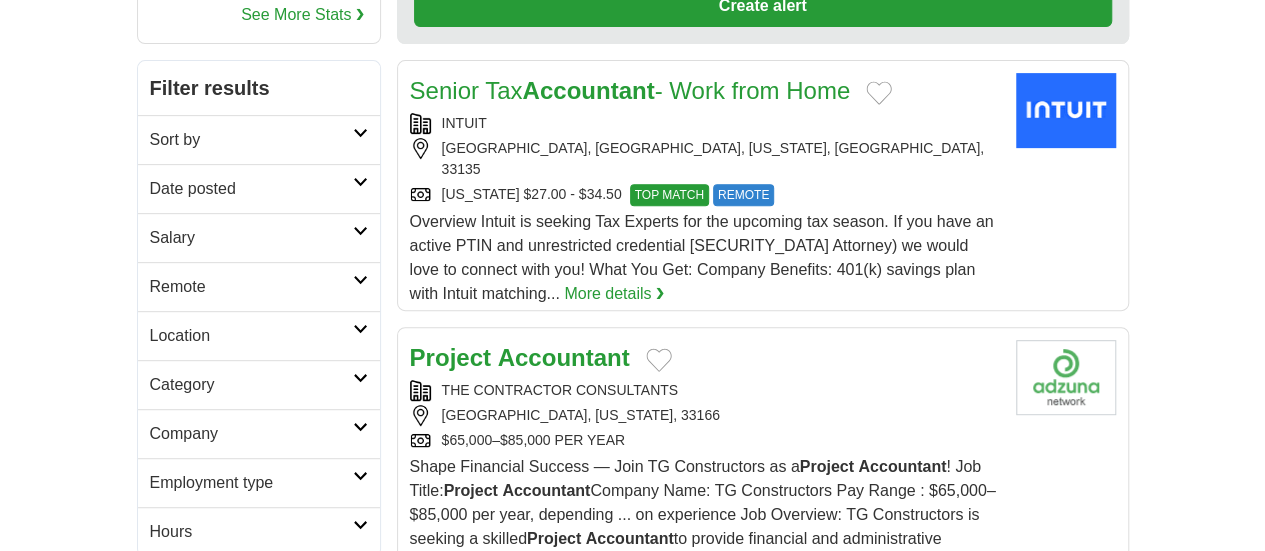 scroll, scrollTop: 362, scrollLeft: 0, axis: vertical 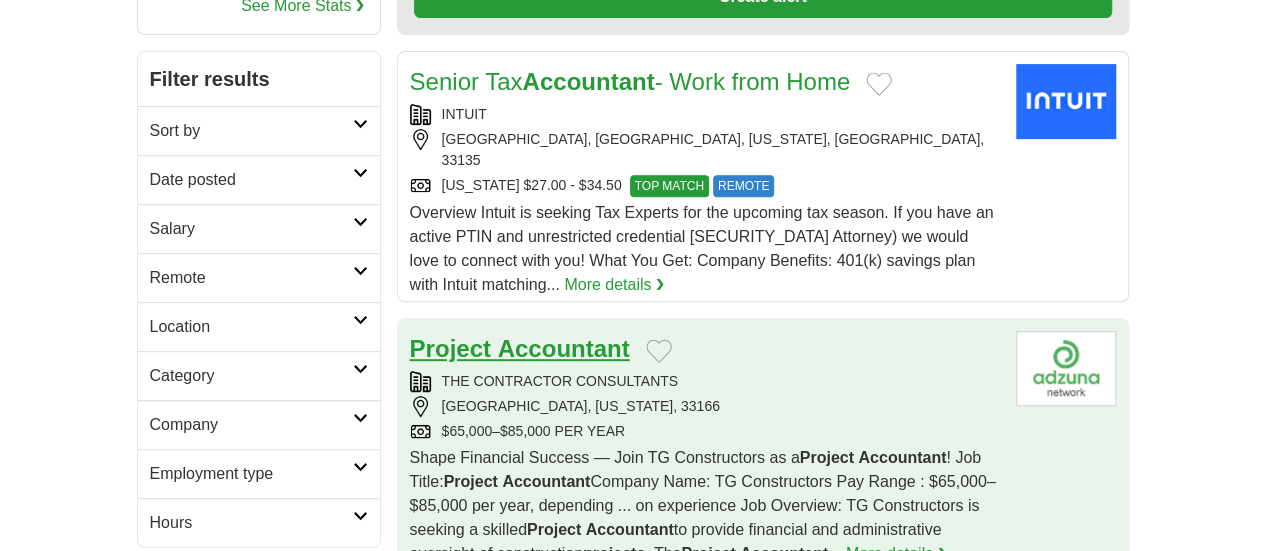 click on "Accountant" at bounding box center (564, 348) 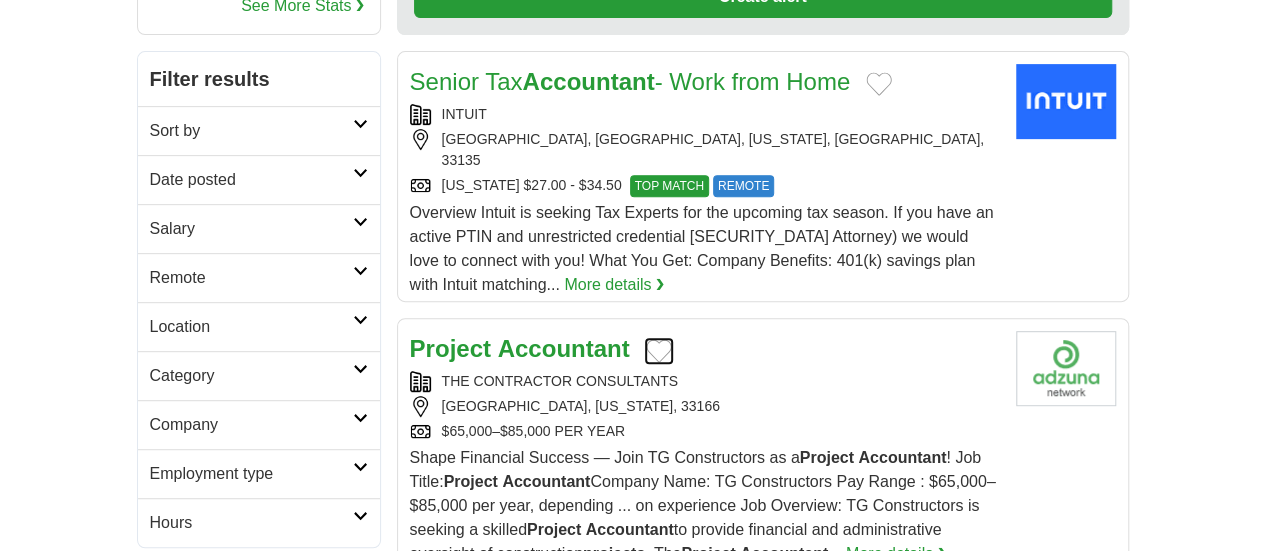 type 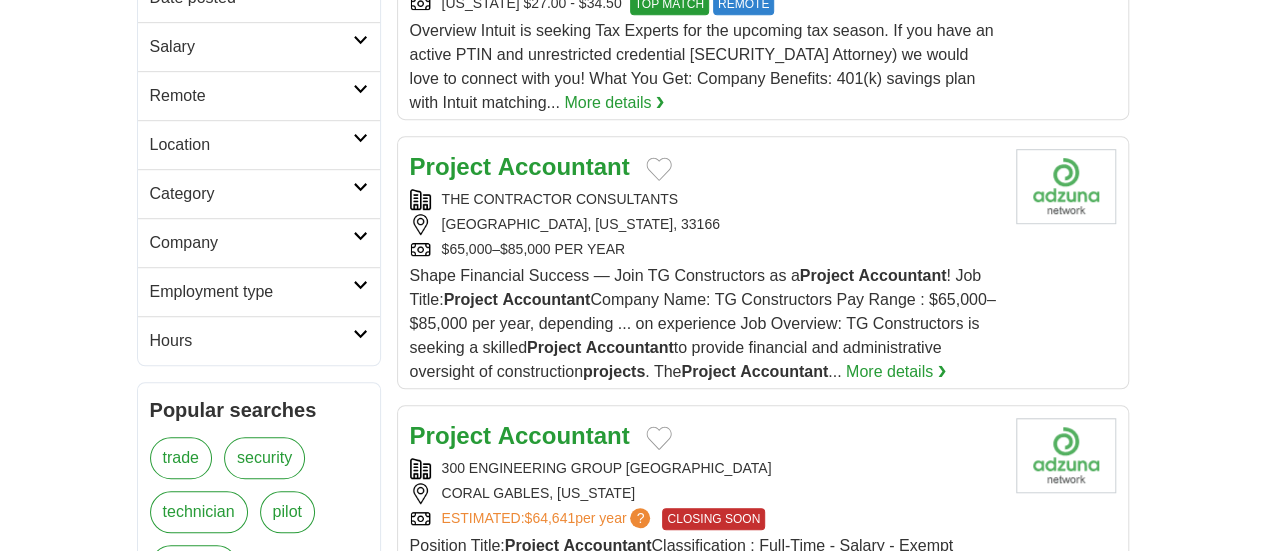 scroll, scrollTop: 566, scrollLeft: 0, axis: vertical 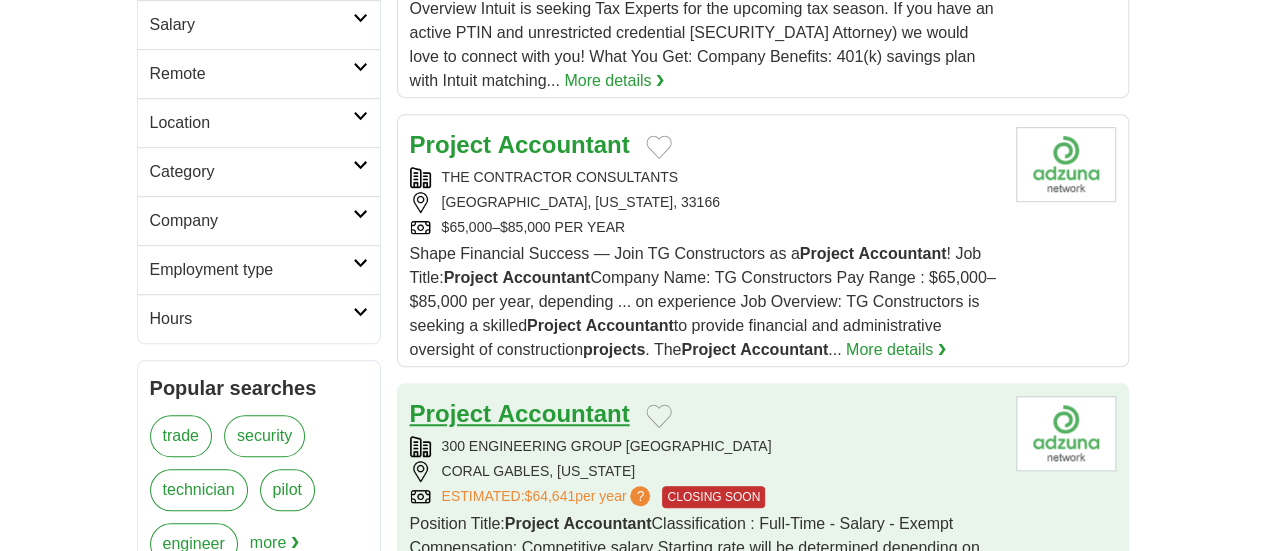 click on "Project" at bounding box center (450, 413) 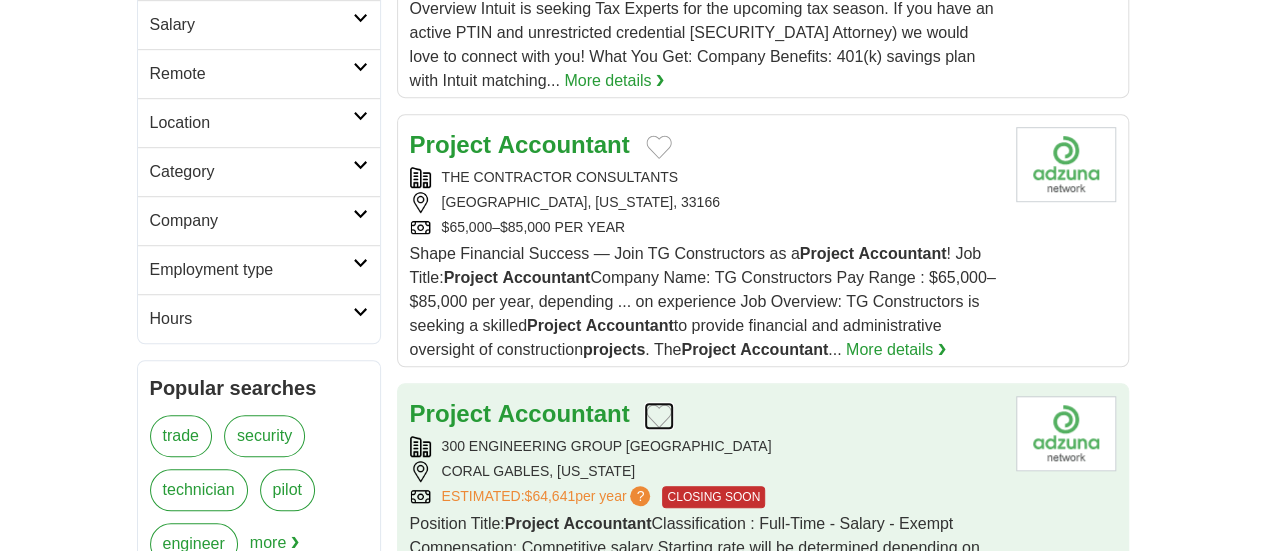 type 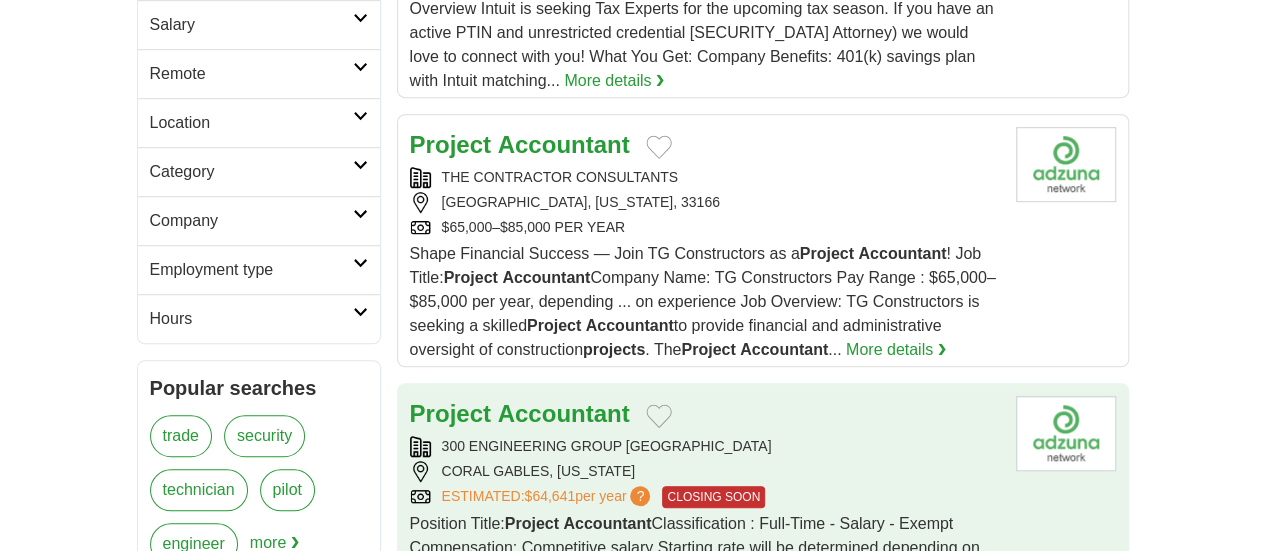 scroll, scrollTop: 646, scrollLeft: 0, axis: vertical 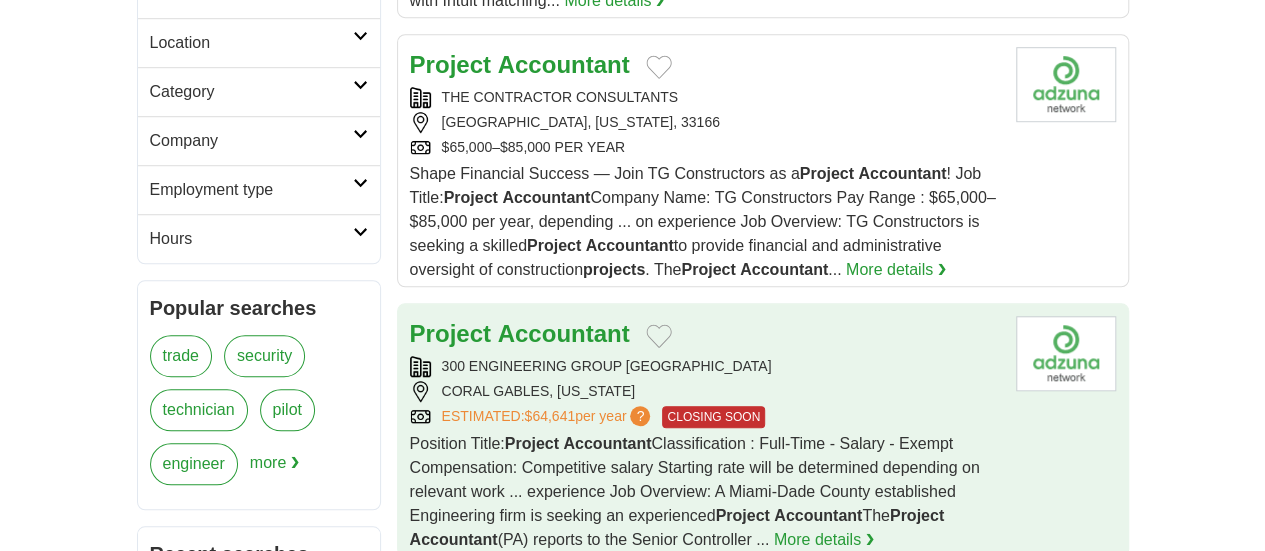 type 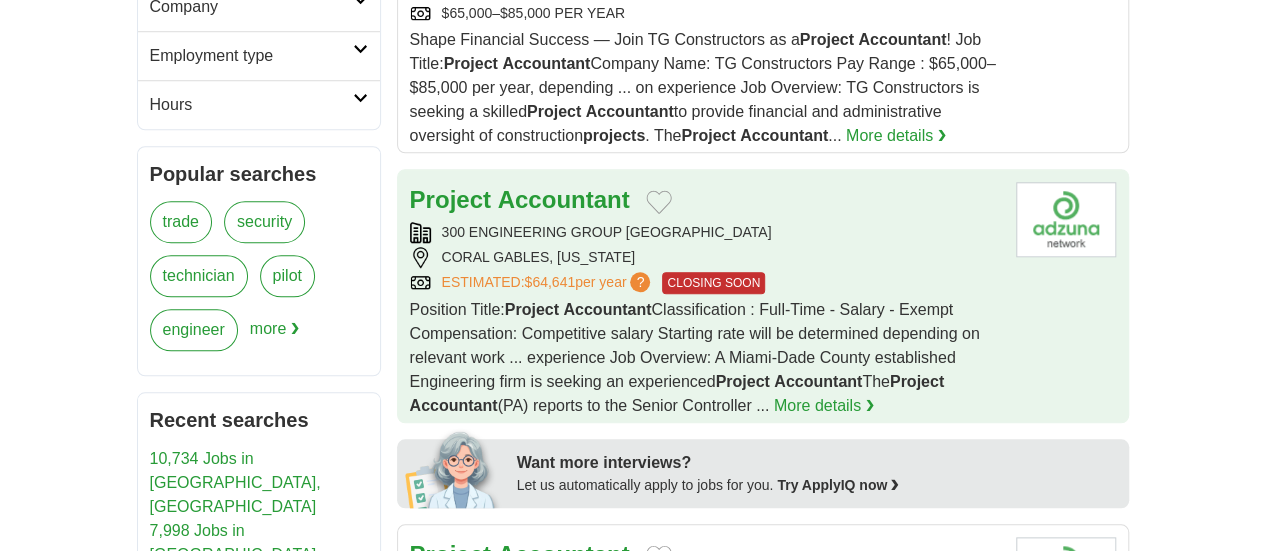 scroll, scrollTop: 891, scrollLeft: 0, axis: vertical 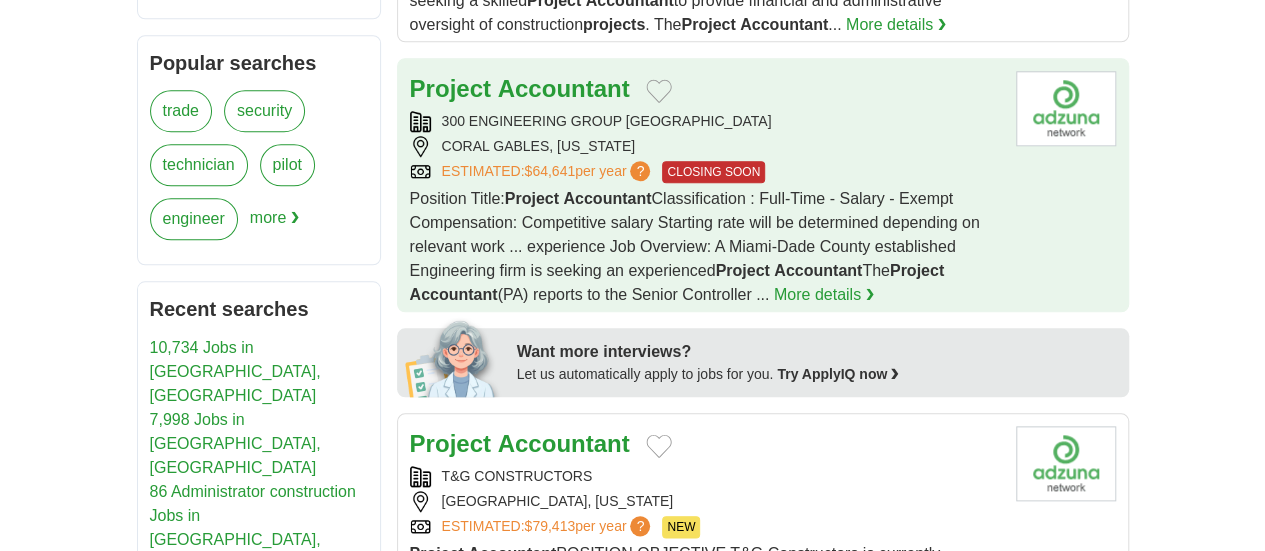 type 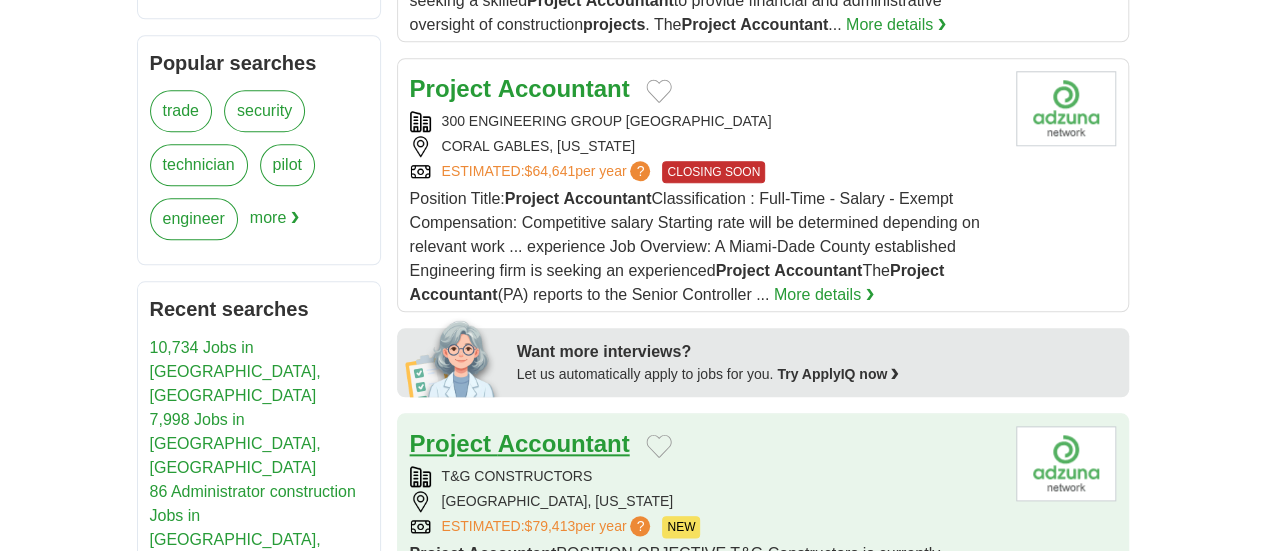 click on "Accountant" at bounding box center [564, 443] 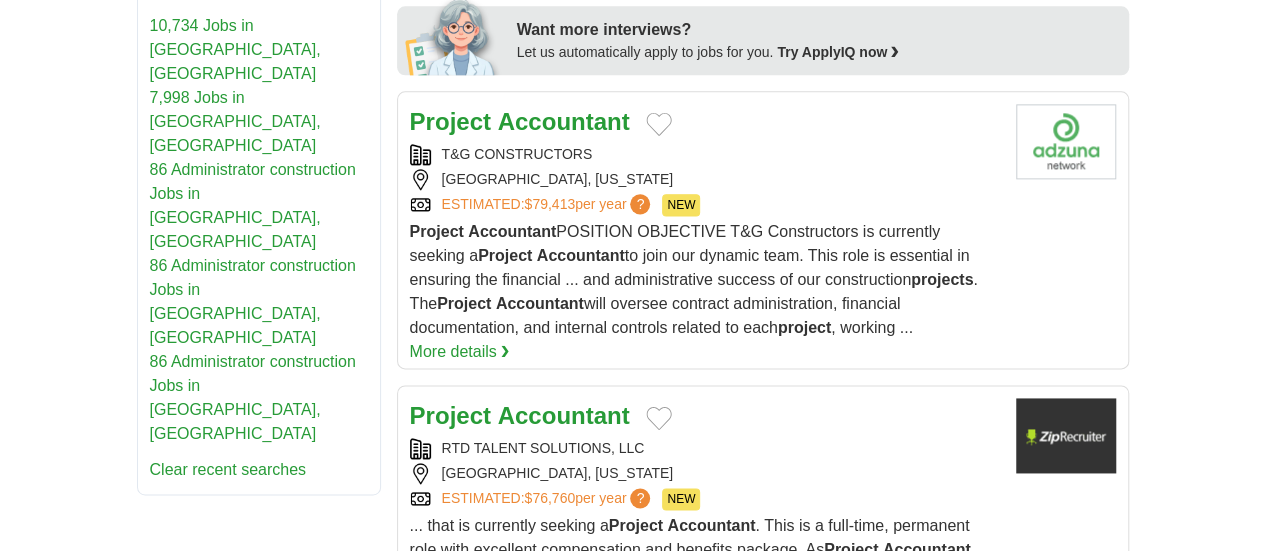 scroll, scrollTop: 1222, scrollLeft: 0, axis: vertical 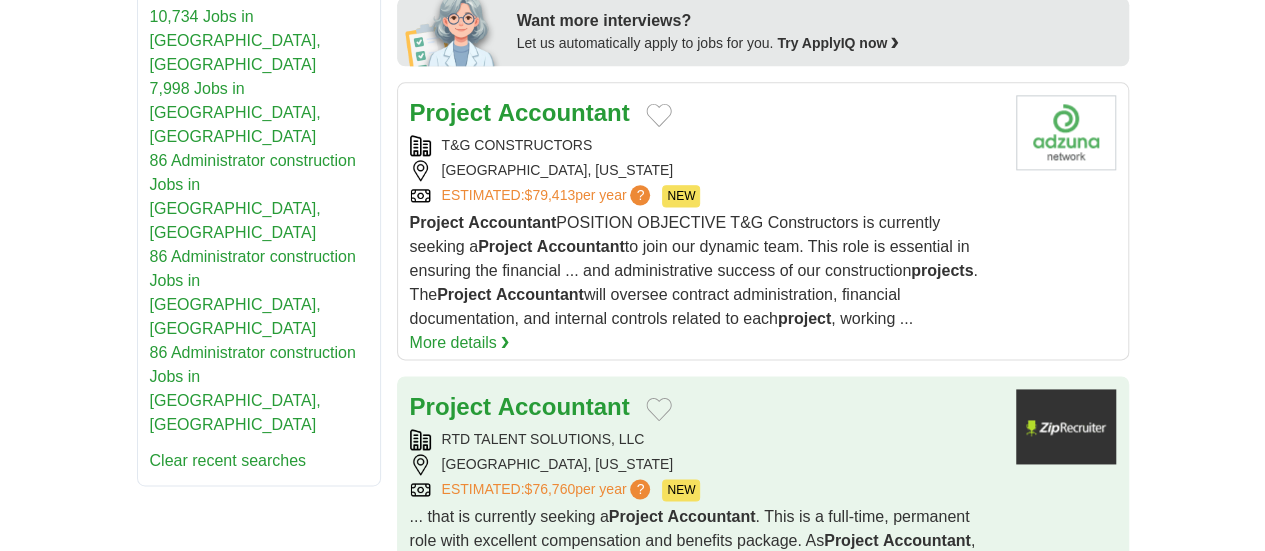 click on "RTD TALENT SOLUTIONS, LLC" at bounding box center (705, 439) 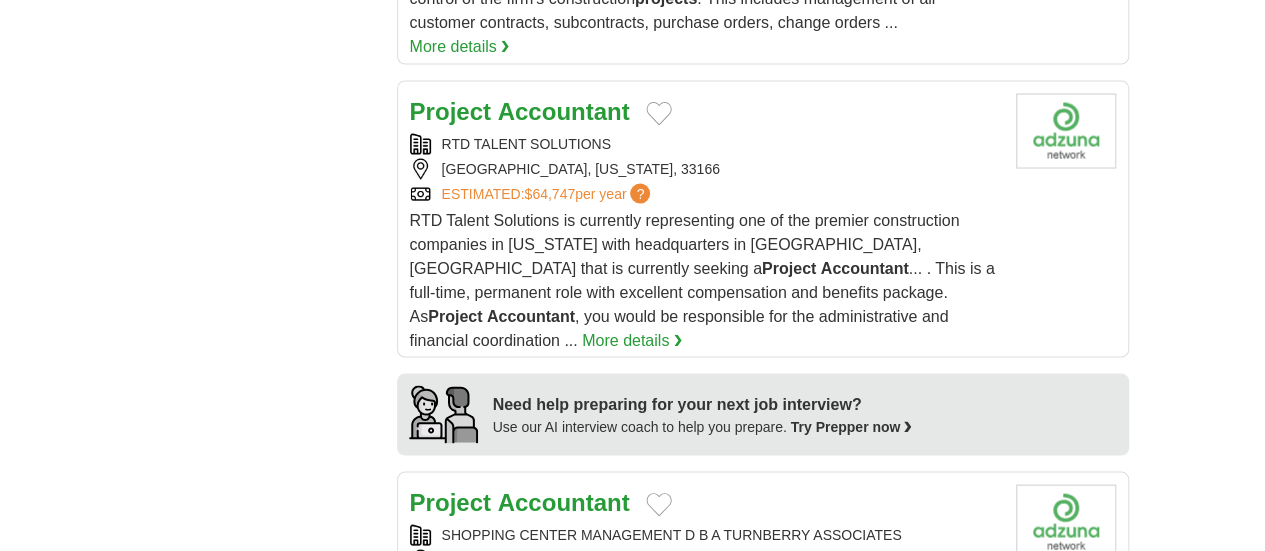 scroll, scrollTop: 1824, scrollLeft: 0, axis: vertical 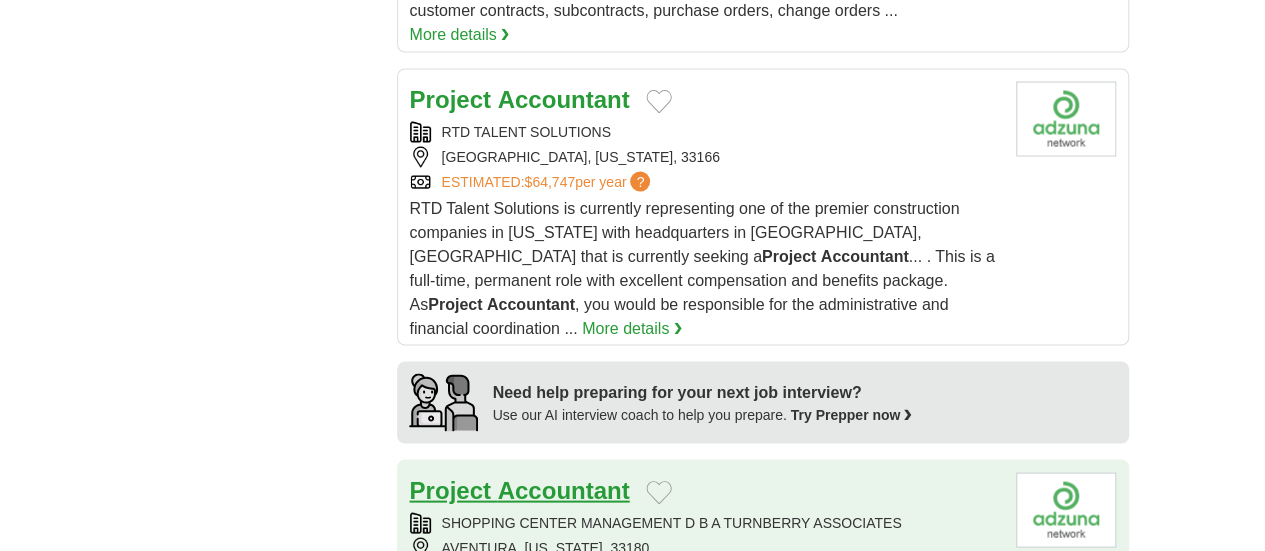 click on "Accountant" at bounding box center [564, 489] 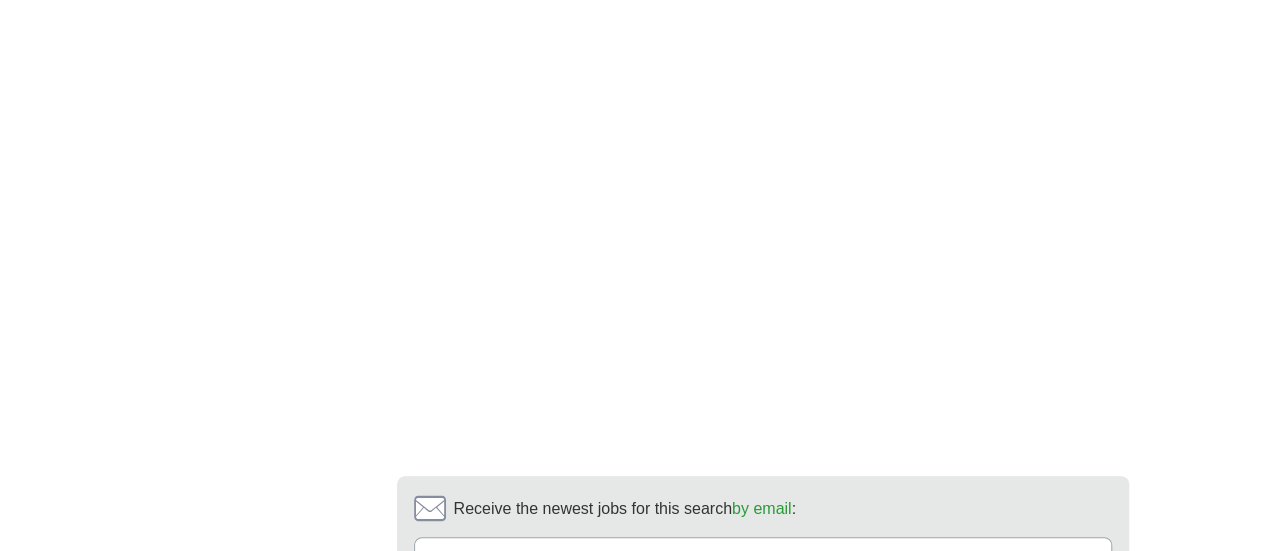 scroll, scrollTop: 3832, scrollLeft: 0, axis: vertical 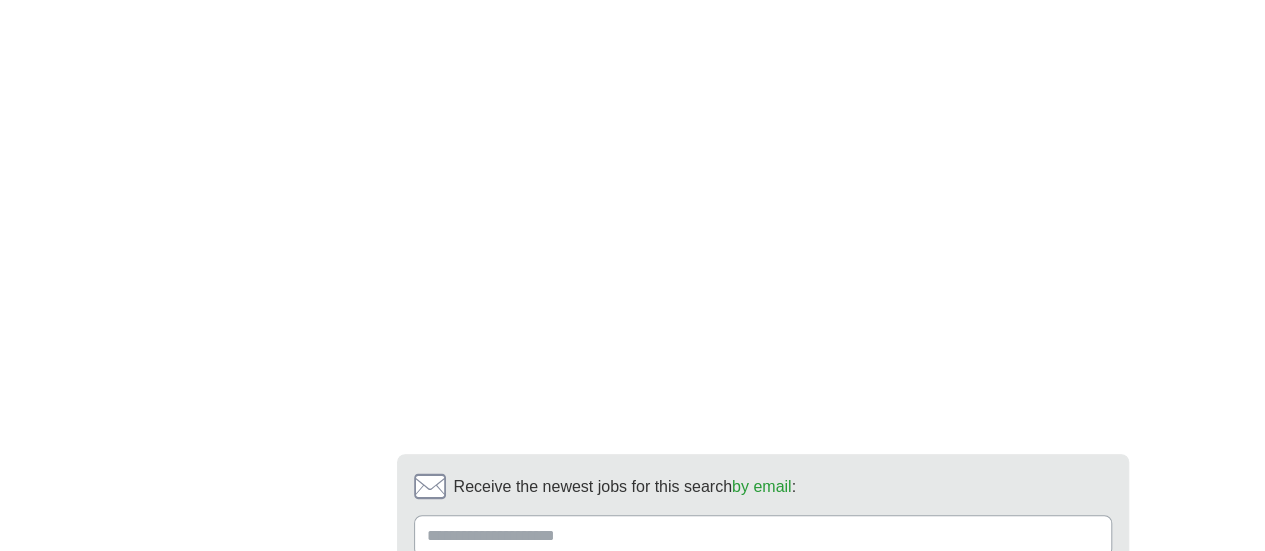 click on "2" at bounding box center (607, 694) 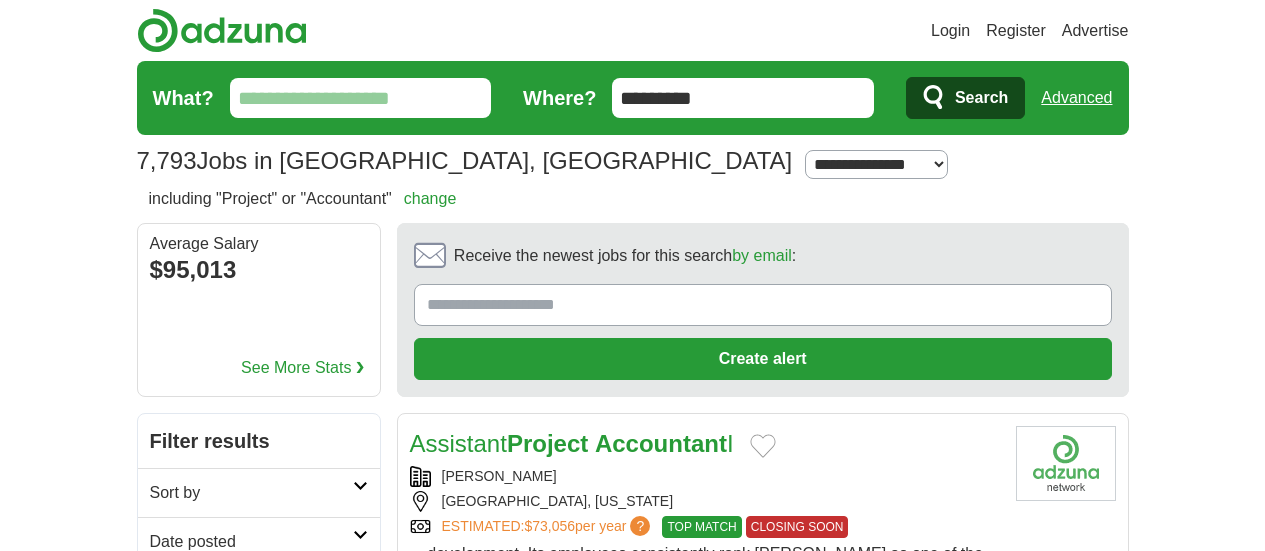 scroll, scrollTop: 0, scrollLeft: 0, axis: both 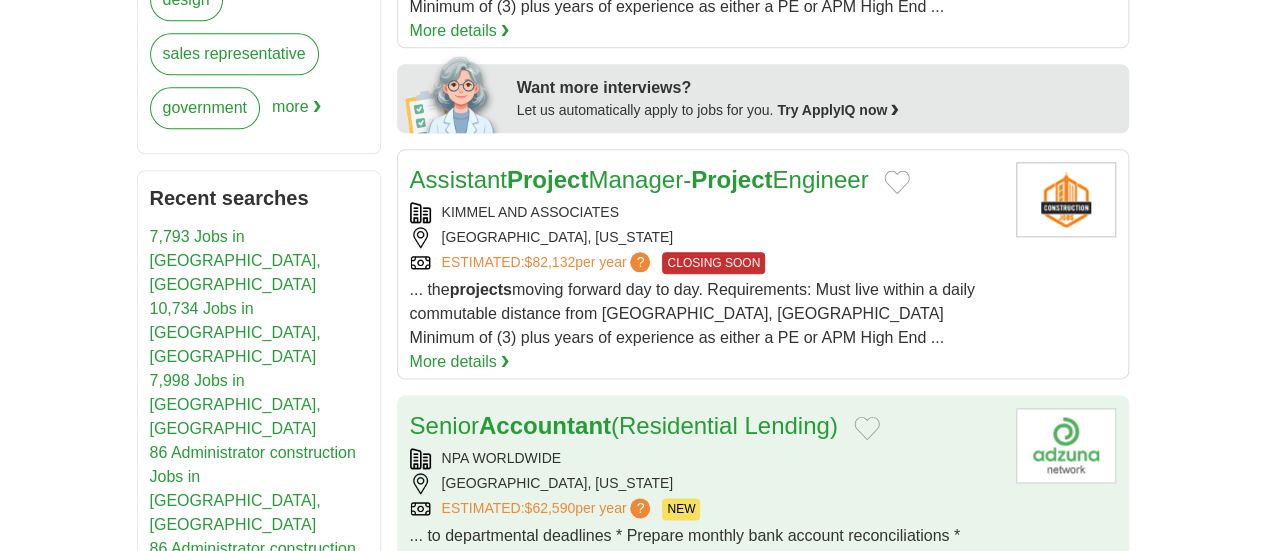 click on "More details ❯" at bounding box center [859, 584] 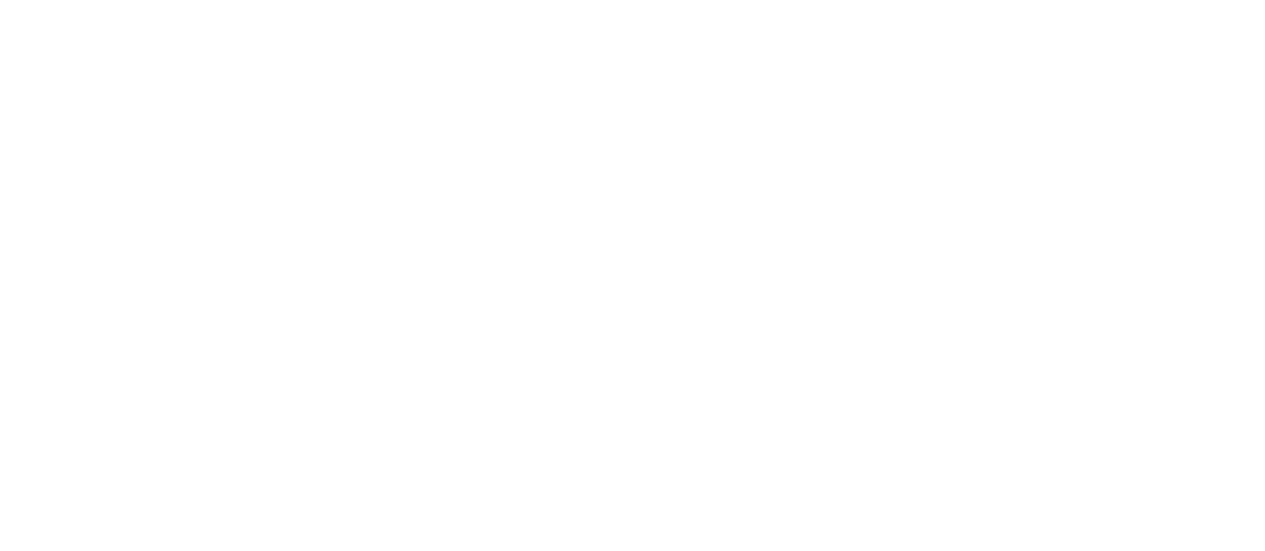 scroll, scrollTop: 3820, scrollLeft: 0, axis: vertical 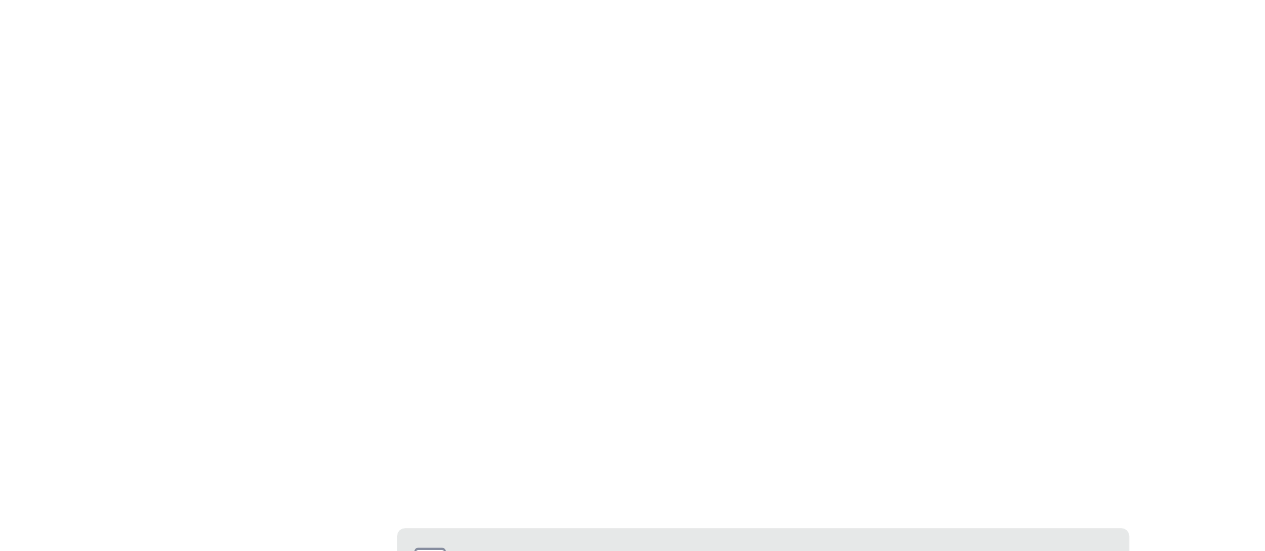 click on "3" at bounding box center (708, 768) 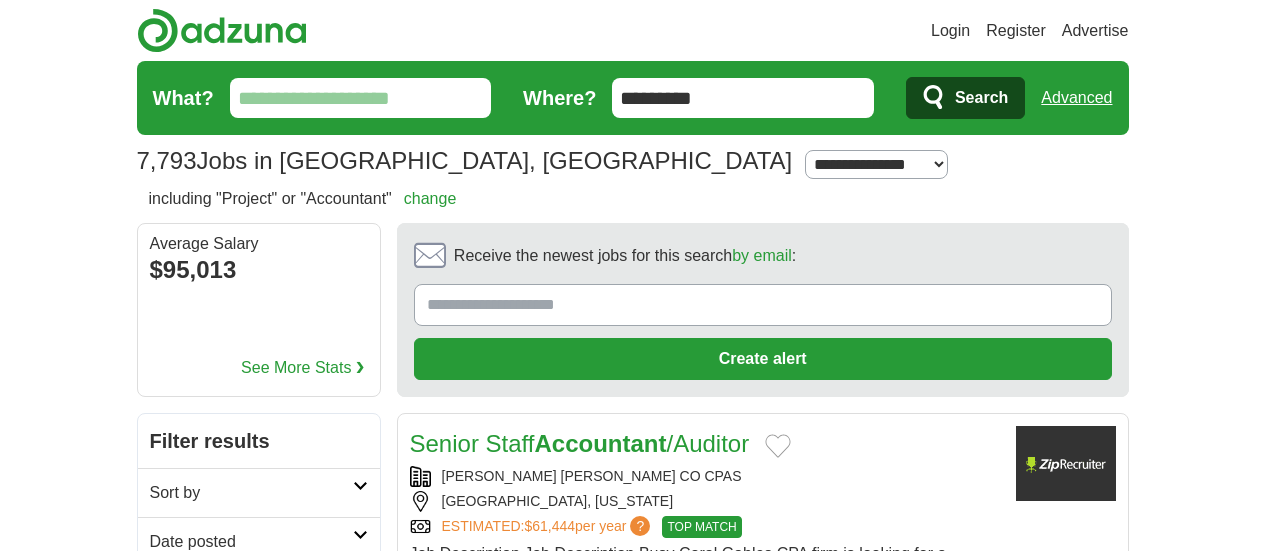 scroll, scrollTop: 0, scrollLeft: 0, axis: both 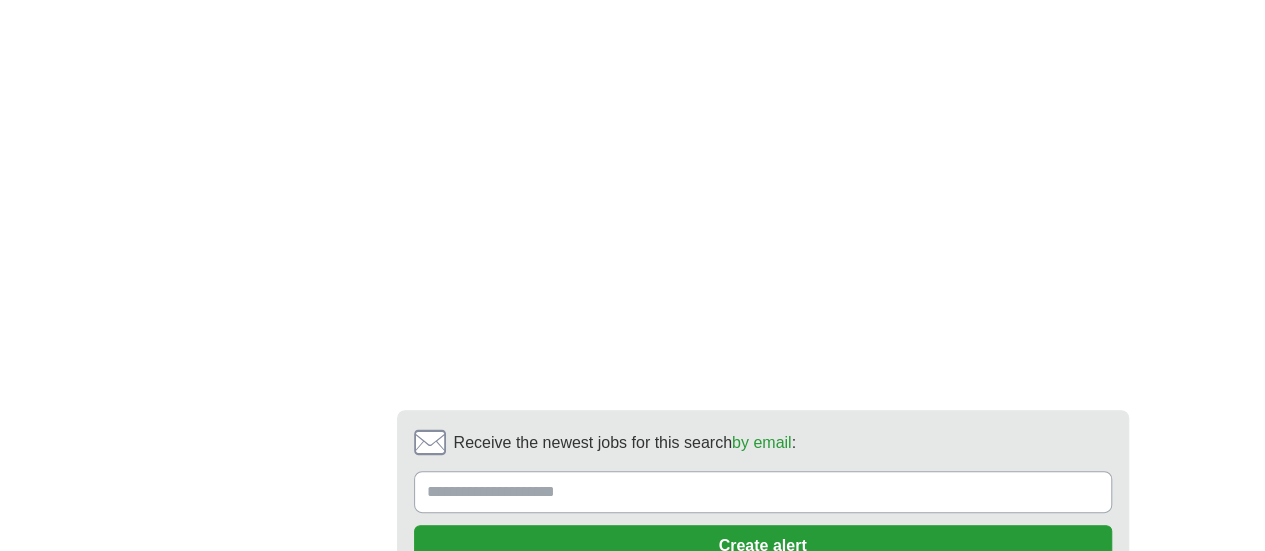 click on "4" at bounding box center [755, 650] 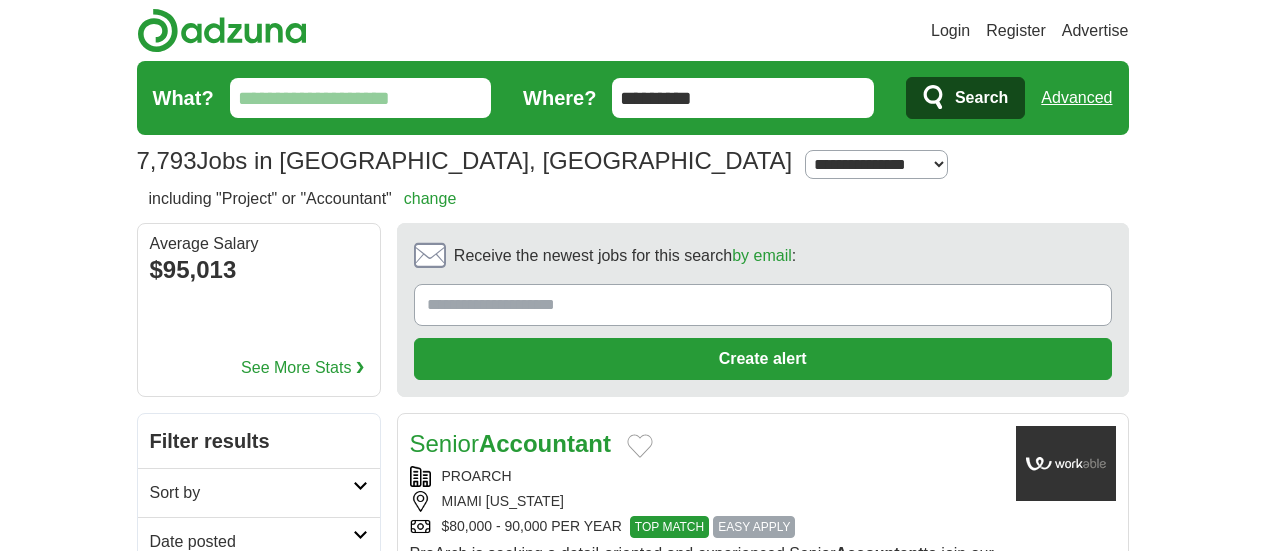 scroll, scrollTop: 0, scrollLeft: 0, axis: both 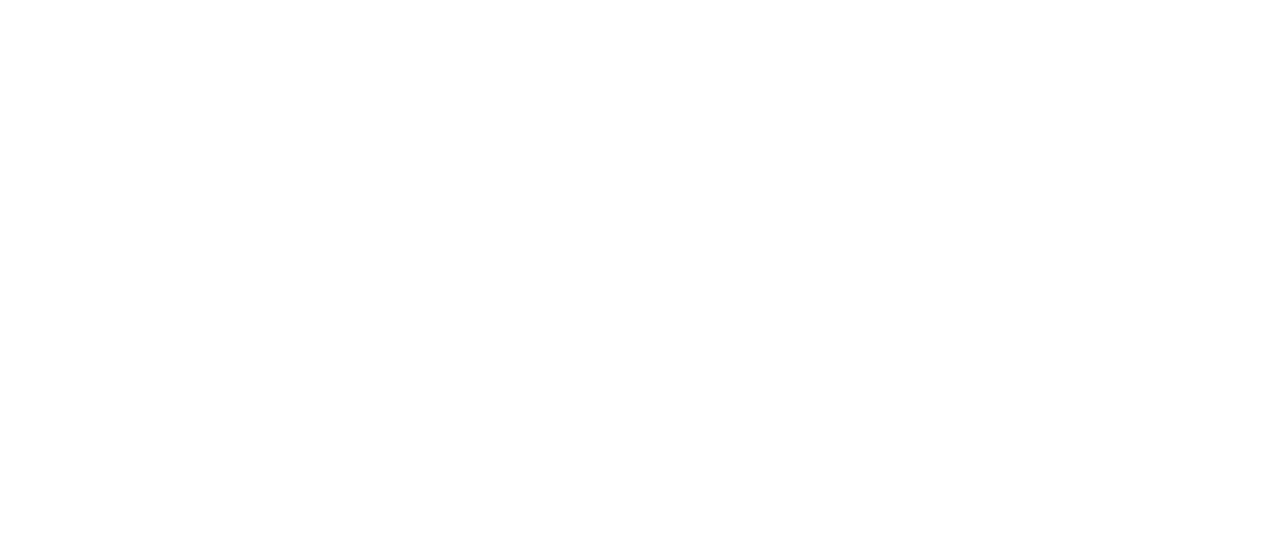 click on "5" at bounding box center [802, 944] 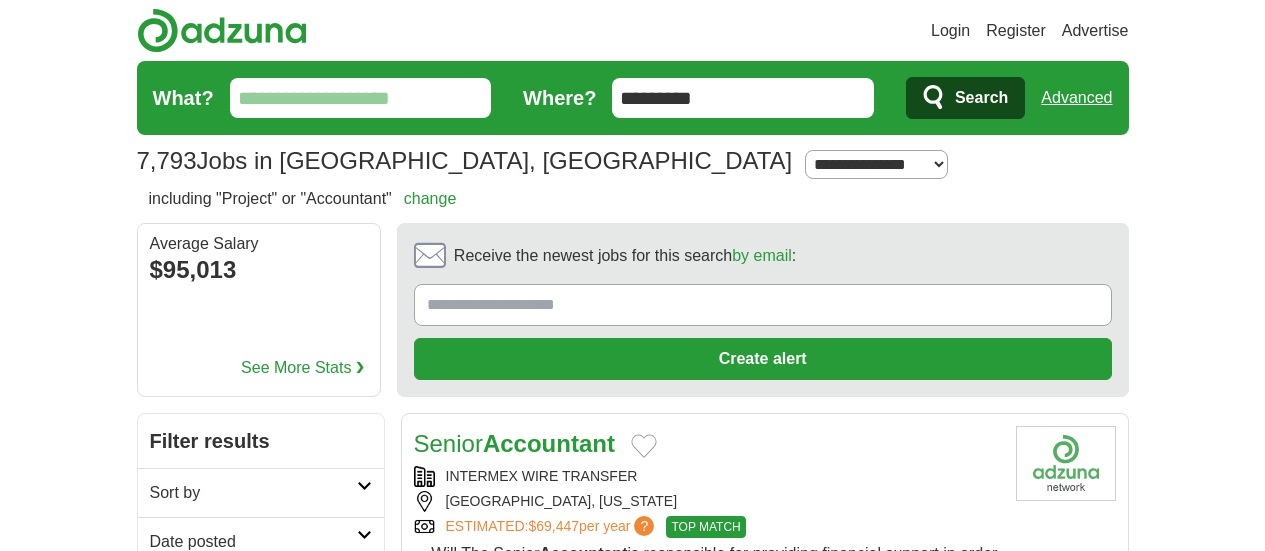 scroll, scrollTop: 0, scrollLeft: 0, axis: both 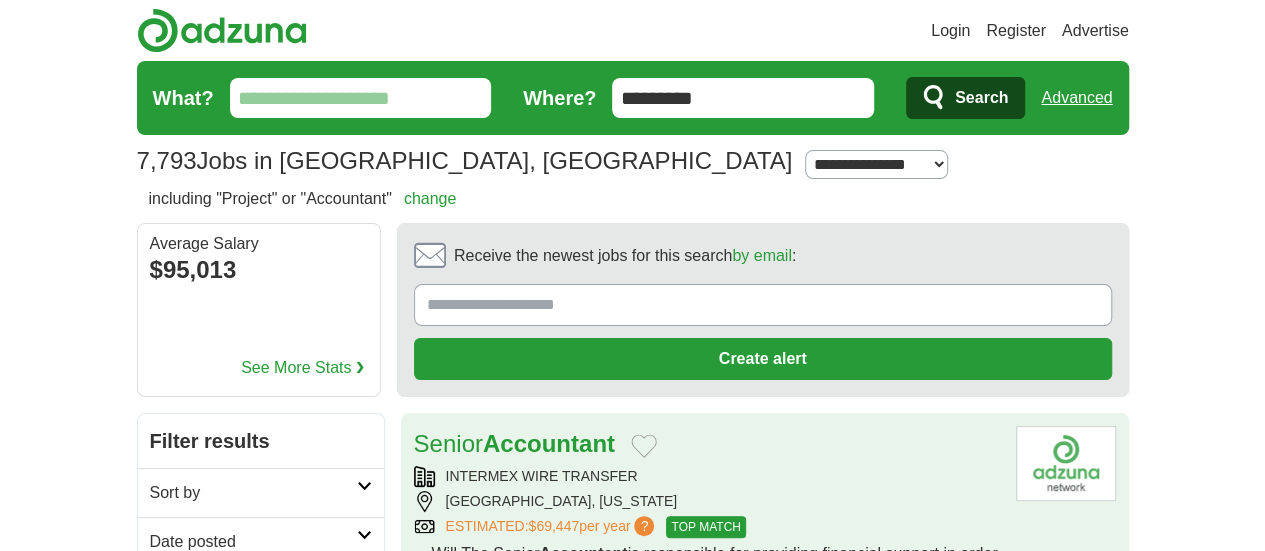 click on "...  Will The Senior  Accountant  is responsible for providing financial support in order to ensure effective, efficient and accurate accounting and administrative operations. Main responsibilities ...  include  project  management and support to the Director of Accounting in and Accounting Supervisor, as well auditors and other finance employees. This position also requires bookkeeping ..." at bounding box center [706, 601] 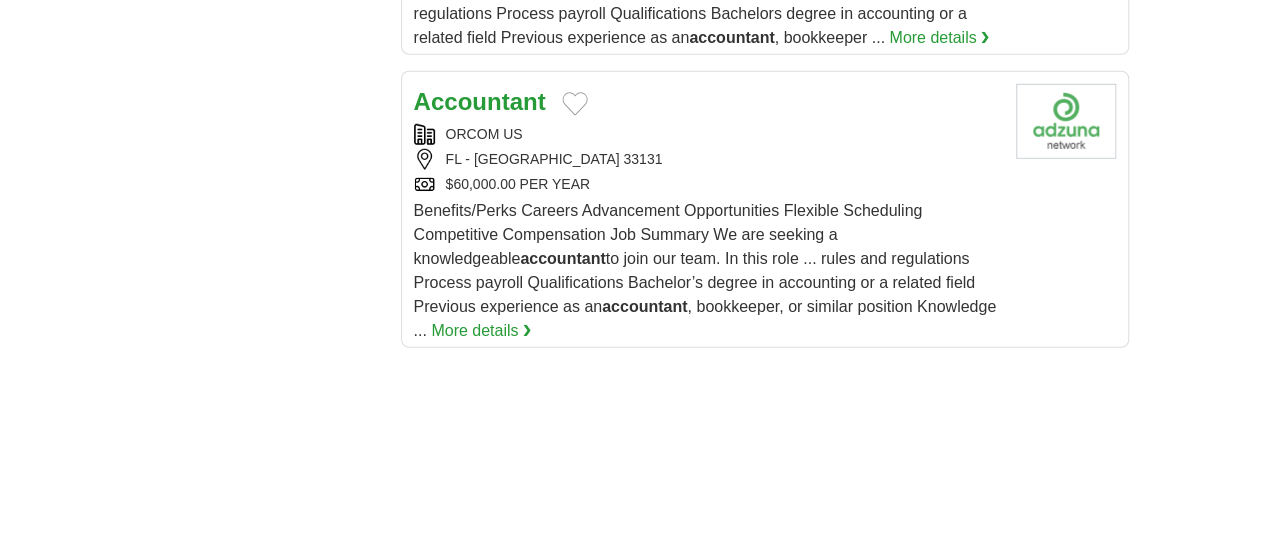 scroll, scrollTop: 2766, scrollLeft: 0, axis: vertical 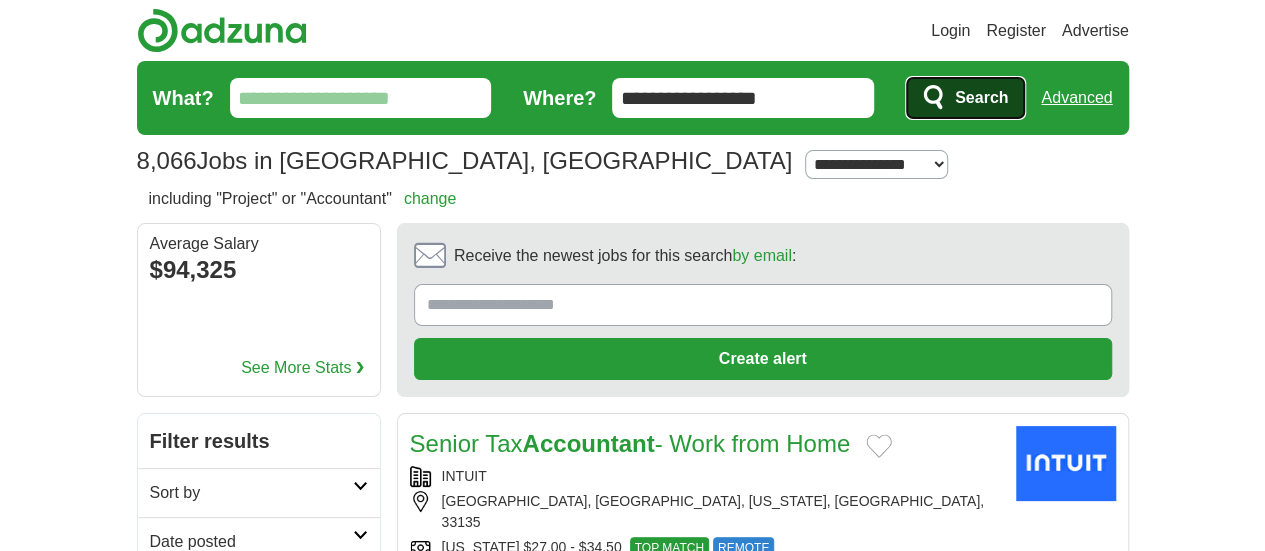 type 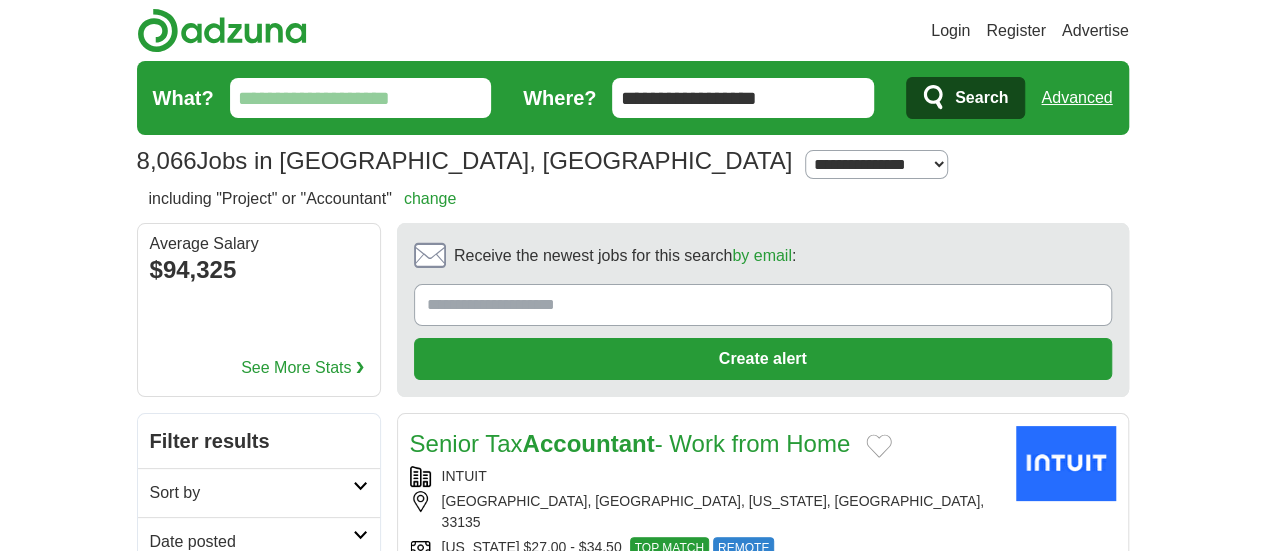click on "NEW YORK $27.00 - $34.50
TOP MATCH REMOTE" at bounding box center [705, 548] 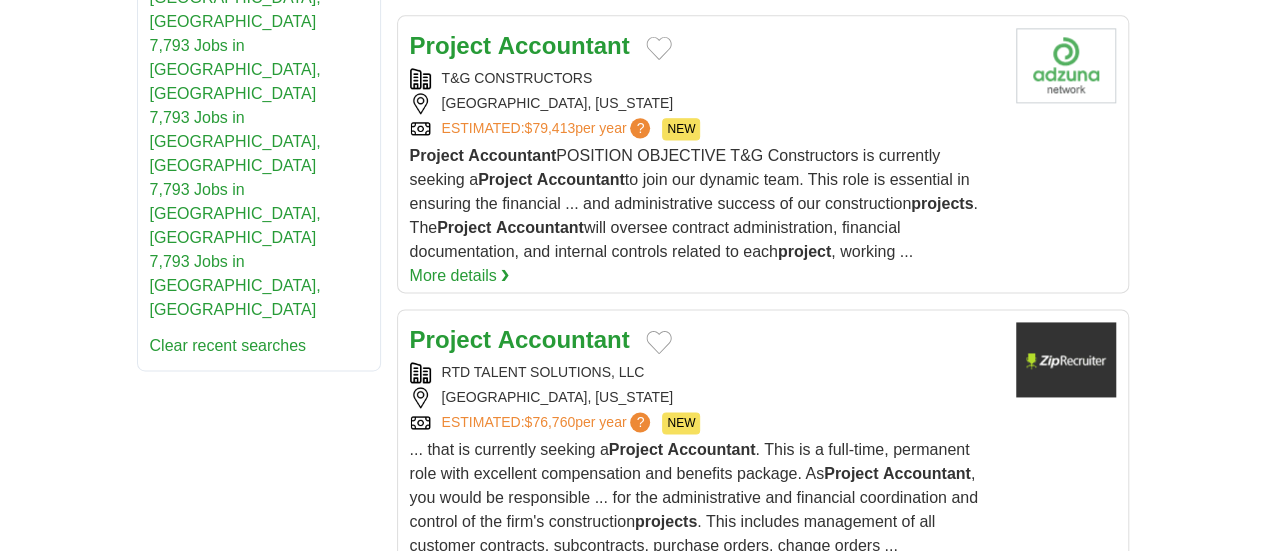 scroll, scrollTop: 1293, scrollLeft: 0, axis: vertical 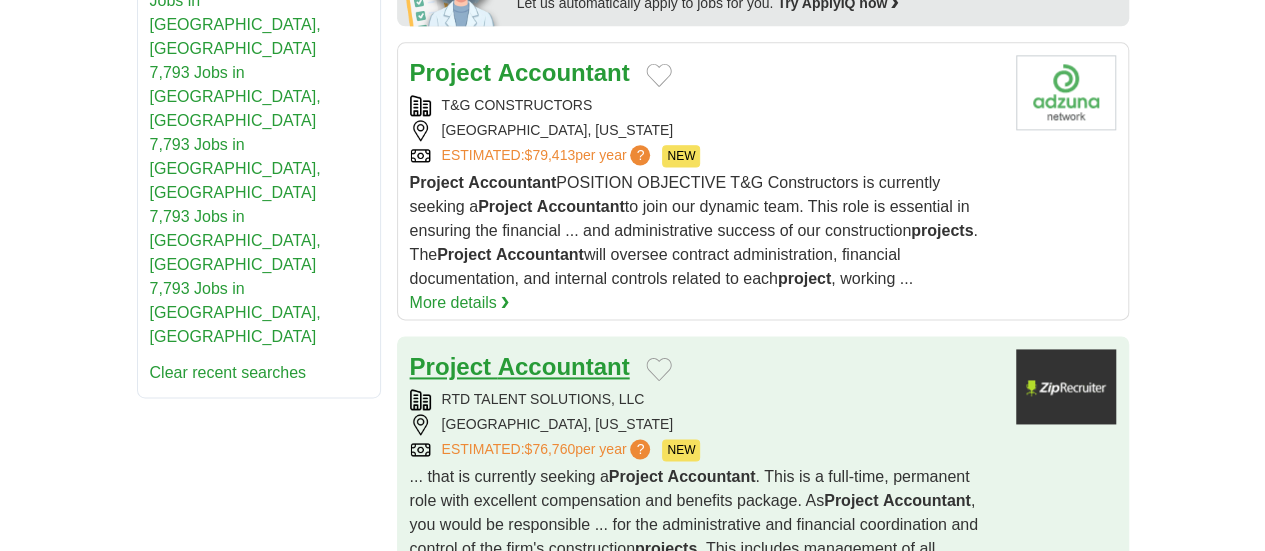 click on "Accountant" at bounding box center [564, 366] 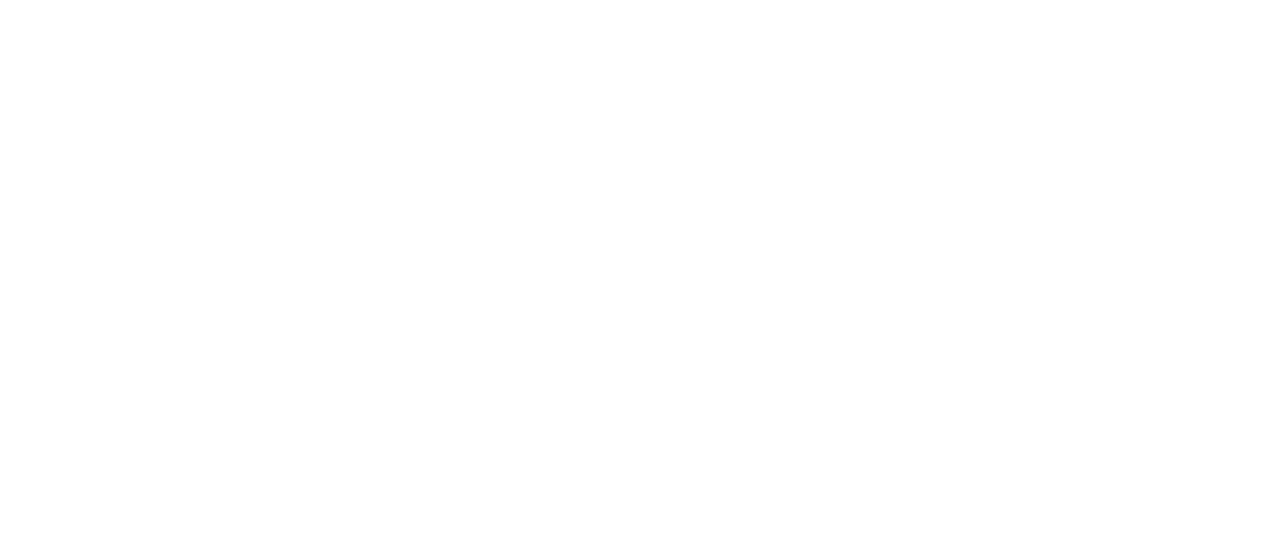 scroll, scrollTop: 3814, scrollLeft: 0, axis: vertical 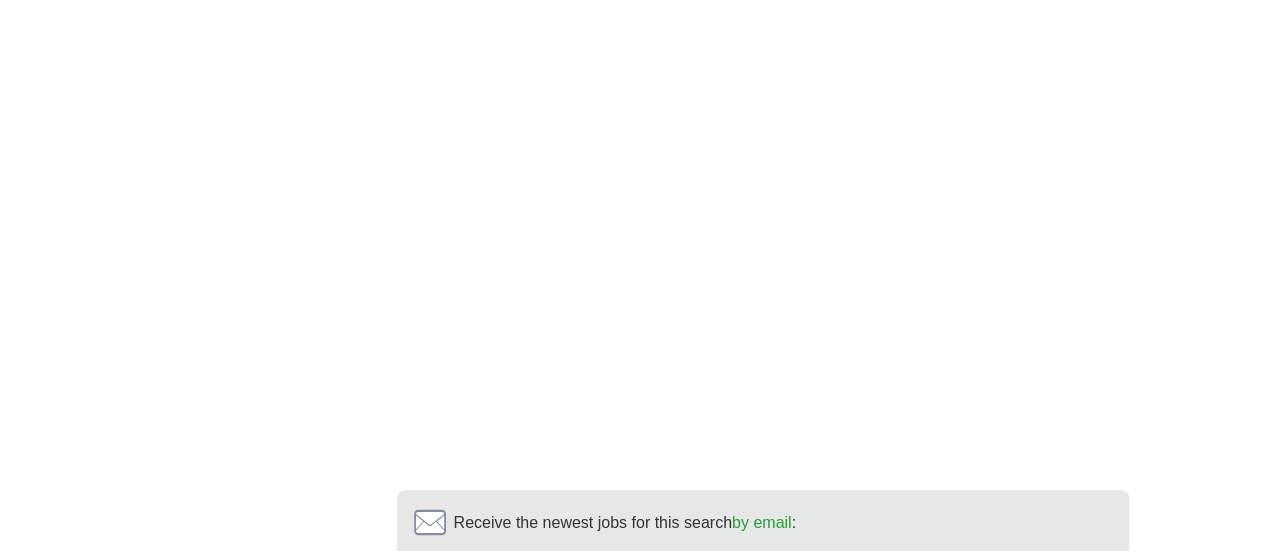 click on "2" at bounding box center (607, 730) 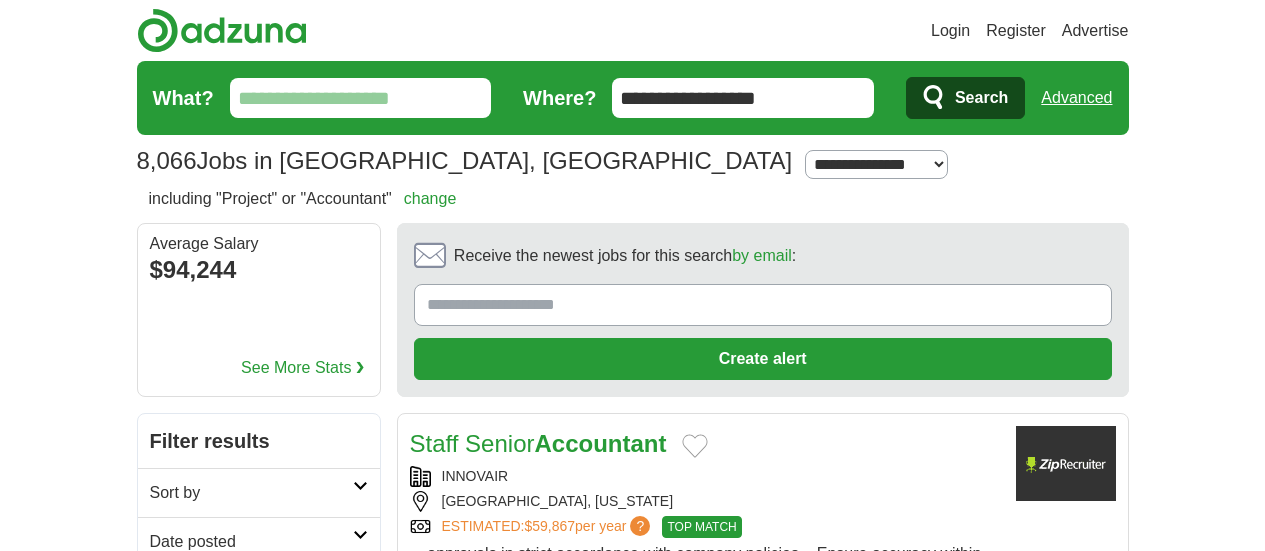 click on "Login
Register
Advertise
8,066
Jobs in Coconut Grove, FL
Salary
Salary
Select a salary range
Salary from
from $10,000
from $20,000
from $40,000
from $60,000
from $80,000
from $100,000
per year
Remote US" at bounding box center [633, 1661] 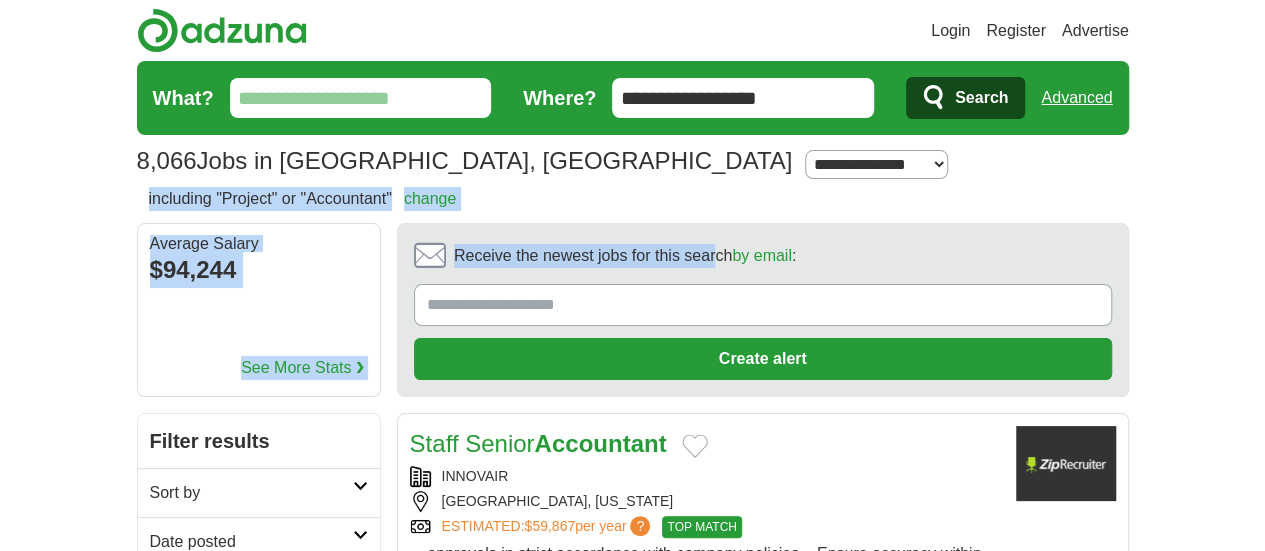 scroll, scrollTop: 0, scrollLeft: 0, axis: both 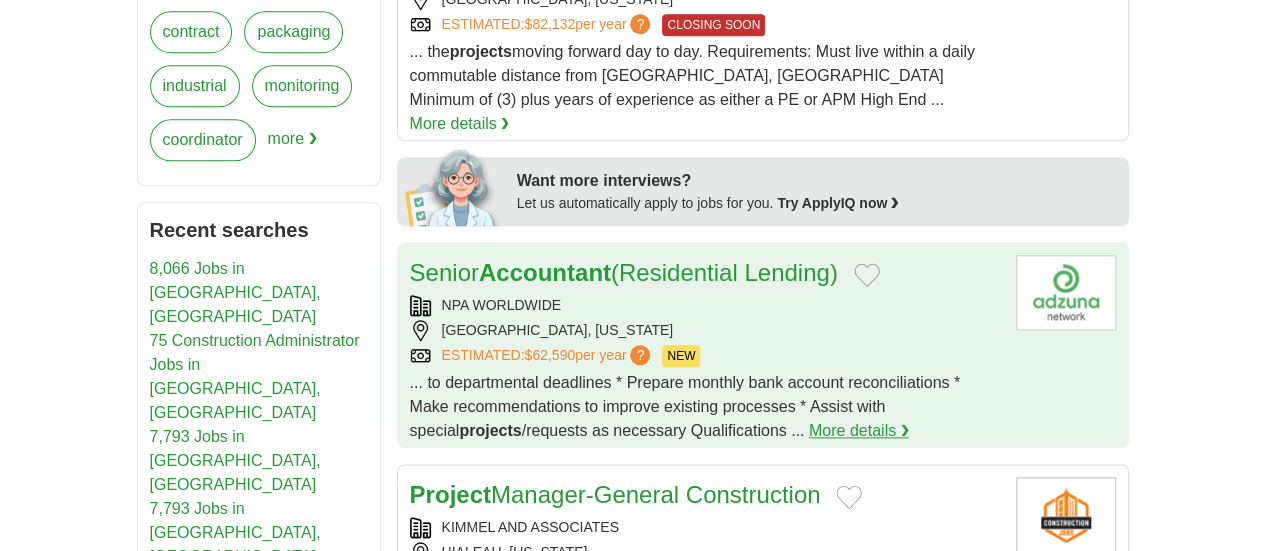 click on "More details ❯" at bounding box center (859, 431) 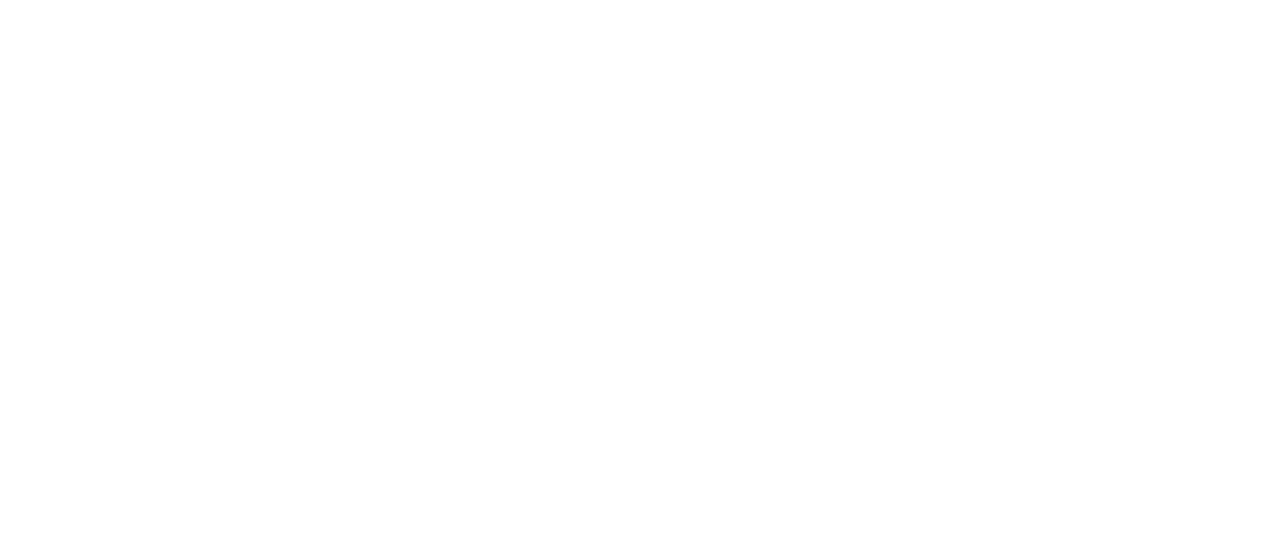 scroll, scrollTop: 3473, scrollLeft: 0, axis: vertical 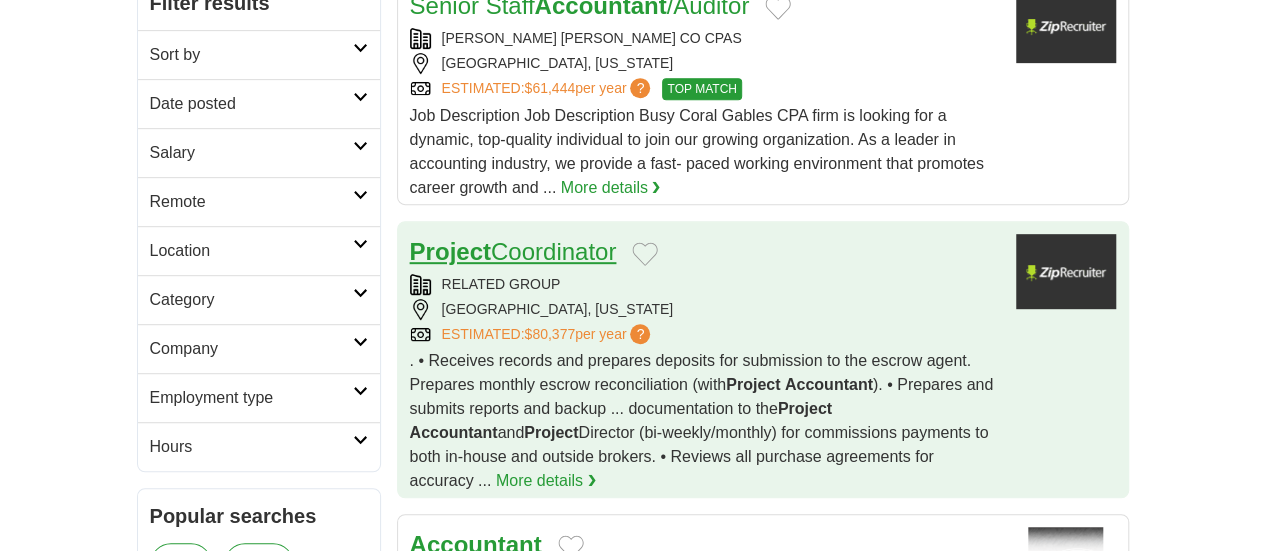 click on "Project  Coordinator" at bounding box center (513, 251) 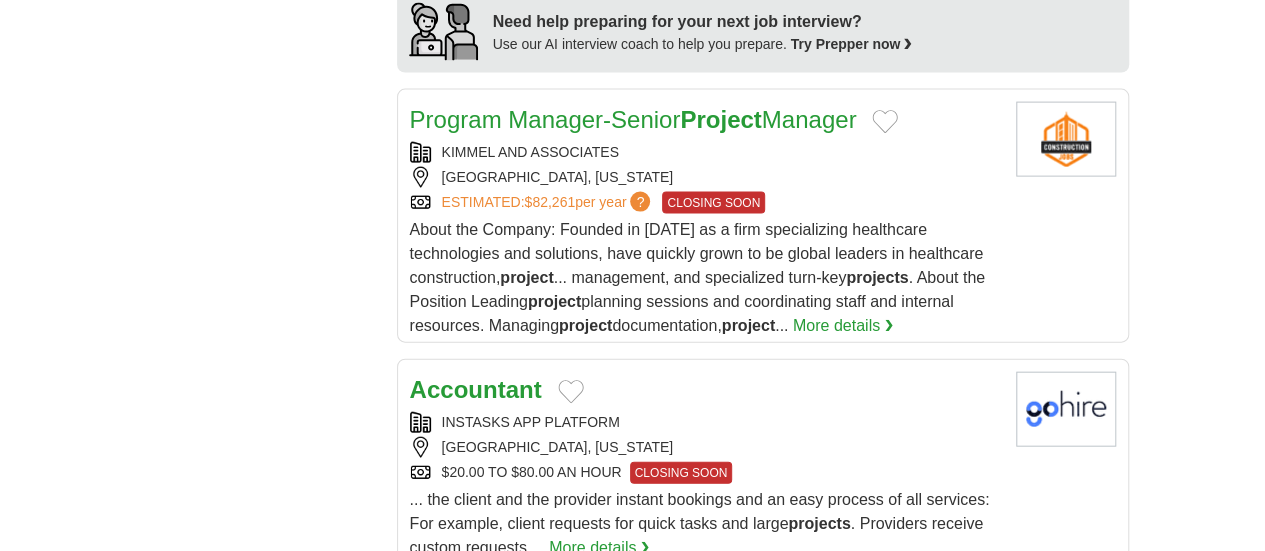 scroll, scrollTop: 2156, scrollLeft: 0, axis: vertical 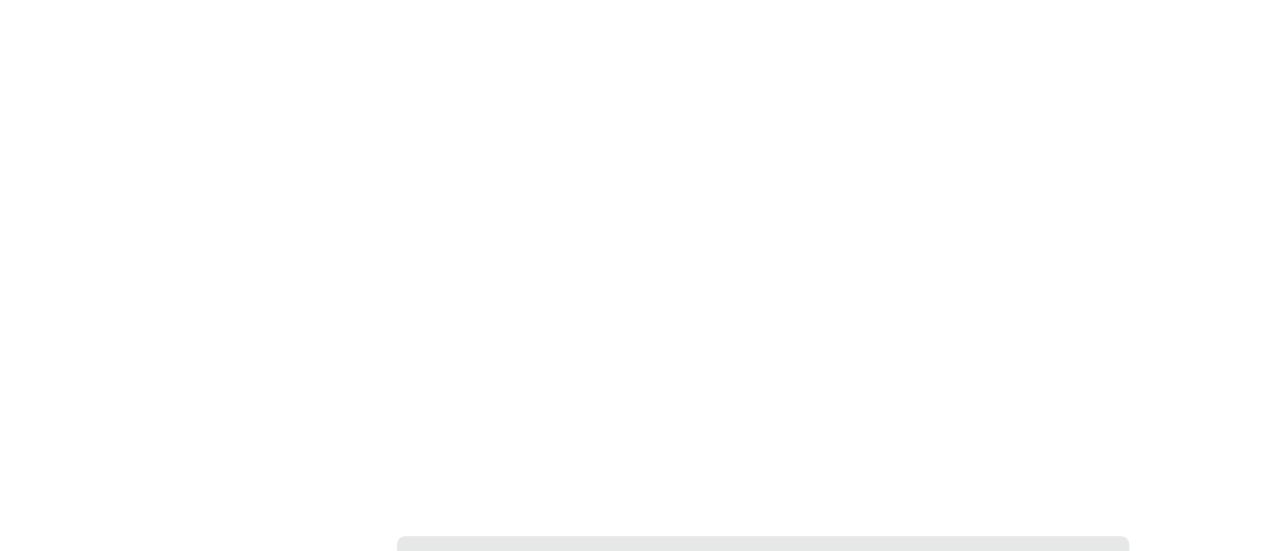 click on "4" at bounding box center (755, 776) 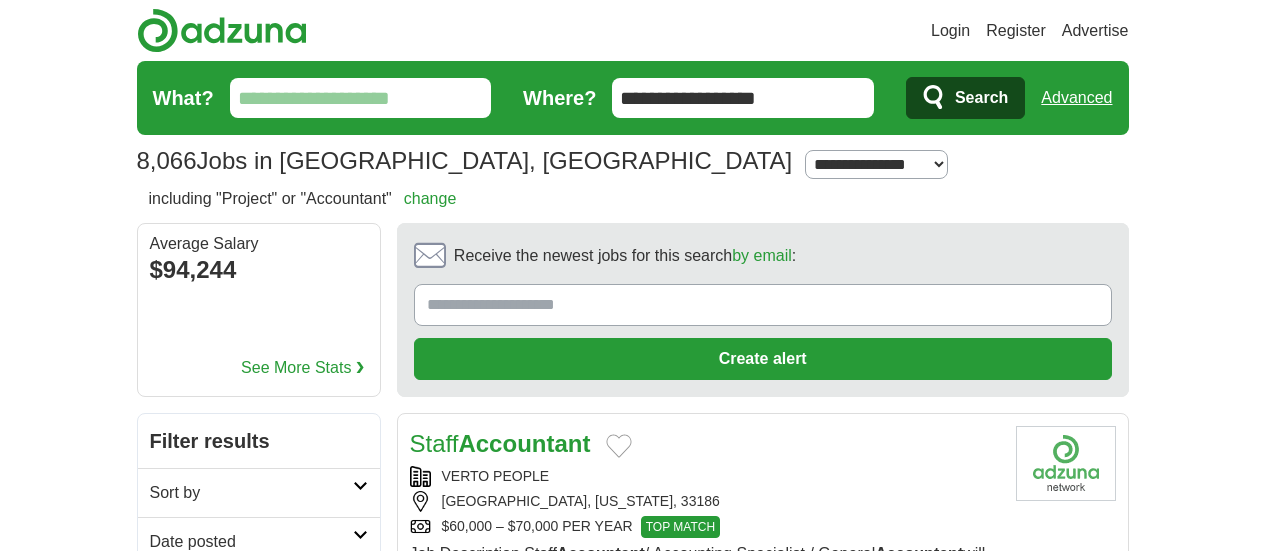 scroll, scrollTop: 0, scrollLeft: 0, axis: both 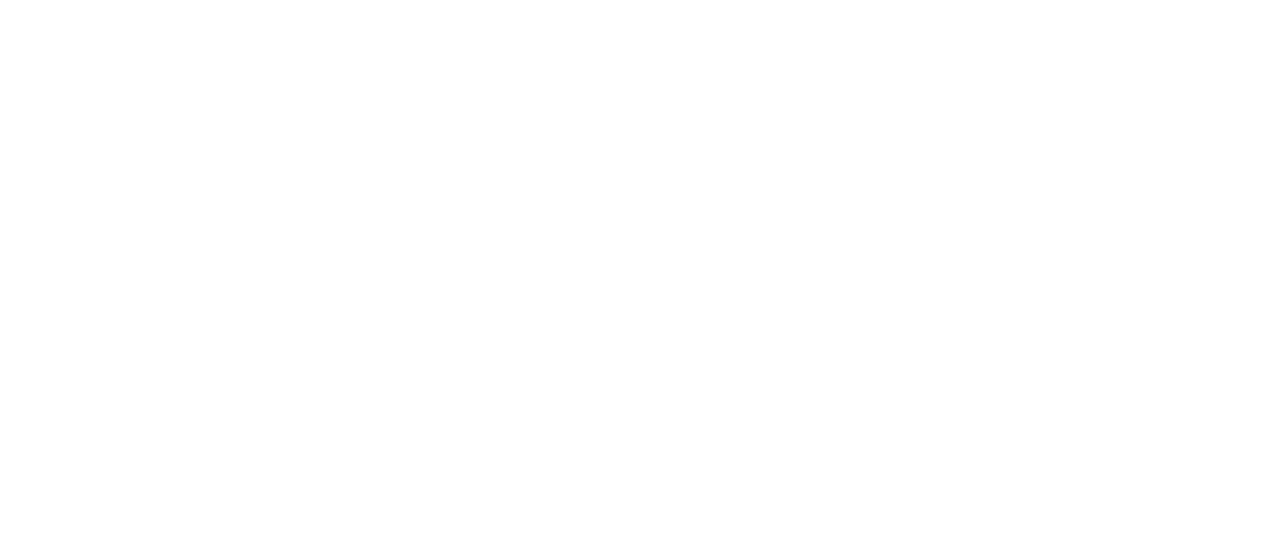 click on "5" at bounding box center [802, 840] 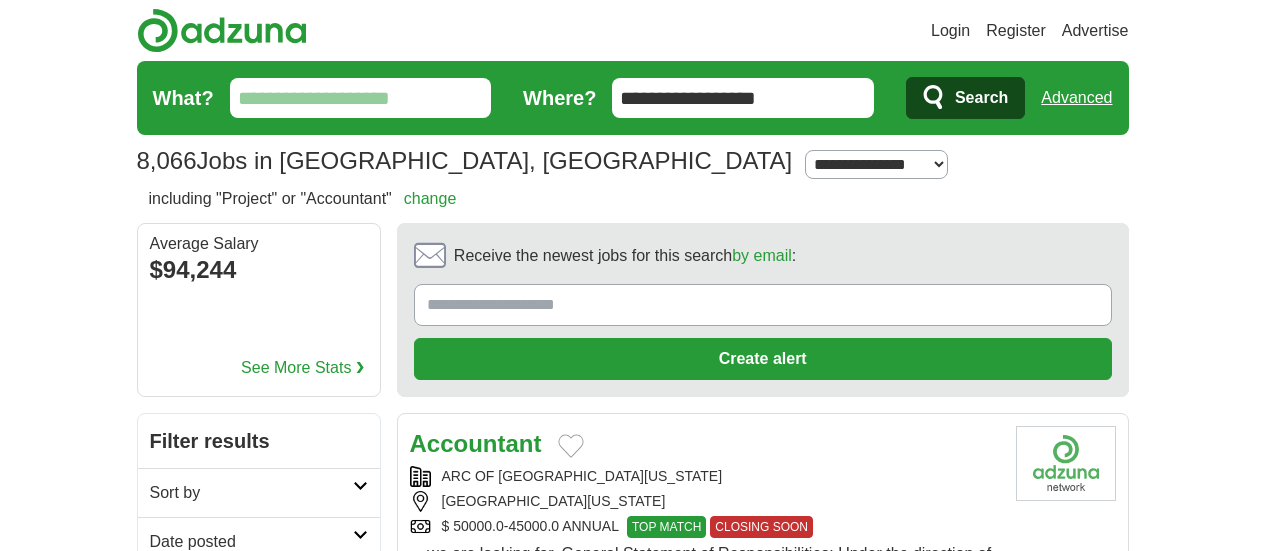 scroll, scrollTop: 0, scrollLeft: 0, axis: both 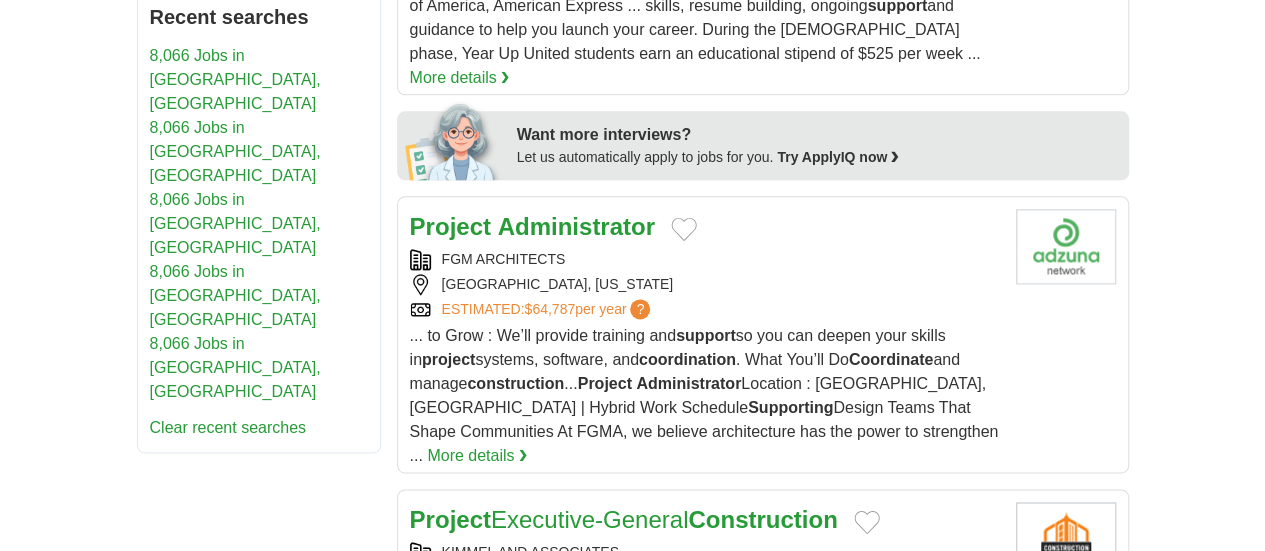 drag, startPoint x: 1270, startPoint y: 89, endPoint x: 1270, endPoint y: 260, distance: 171 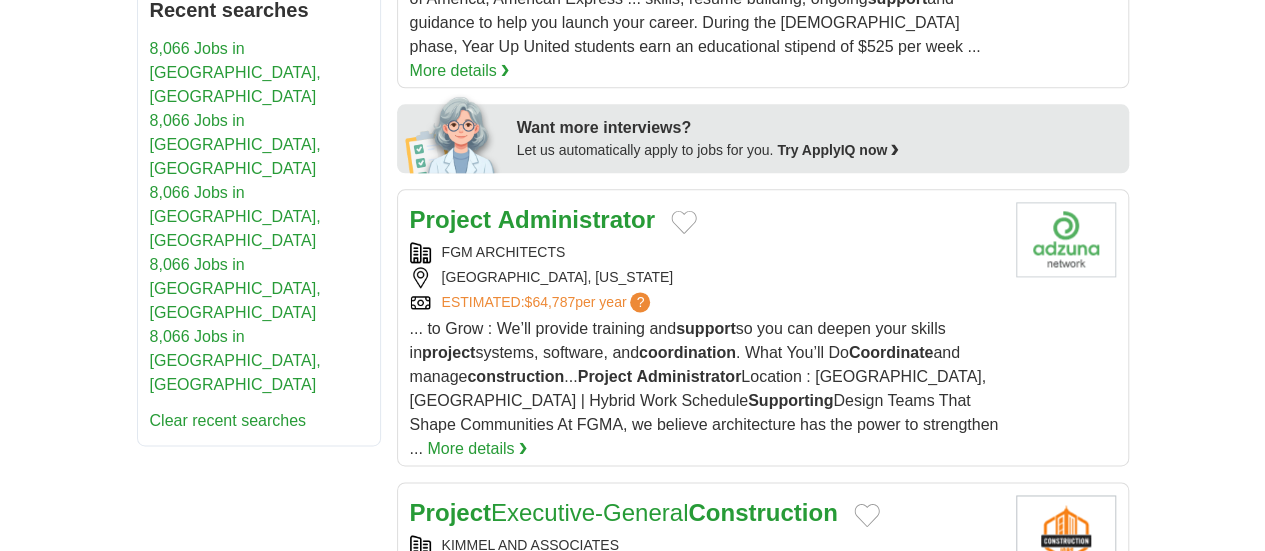 scroll, scrollTop: 1162, scrollLeft: 0, axis: vertical 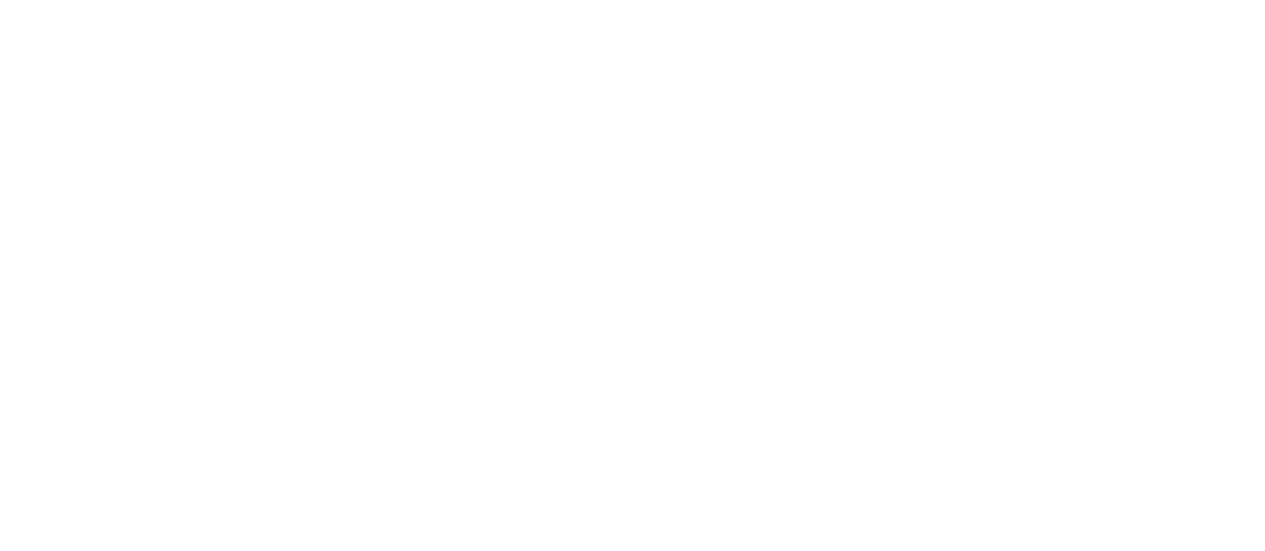 click on "2" at bounding box center [607, 871] 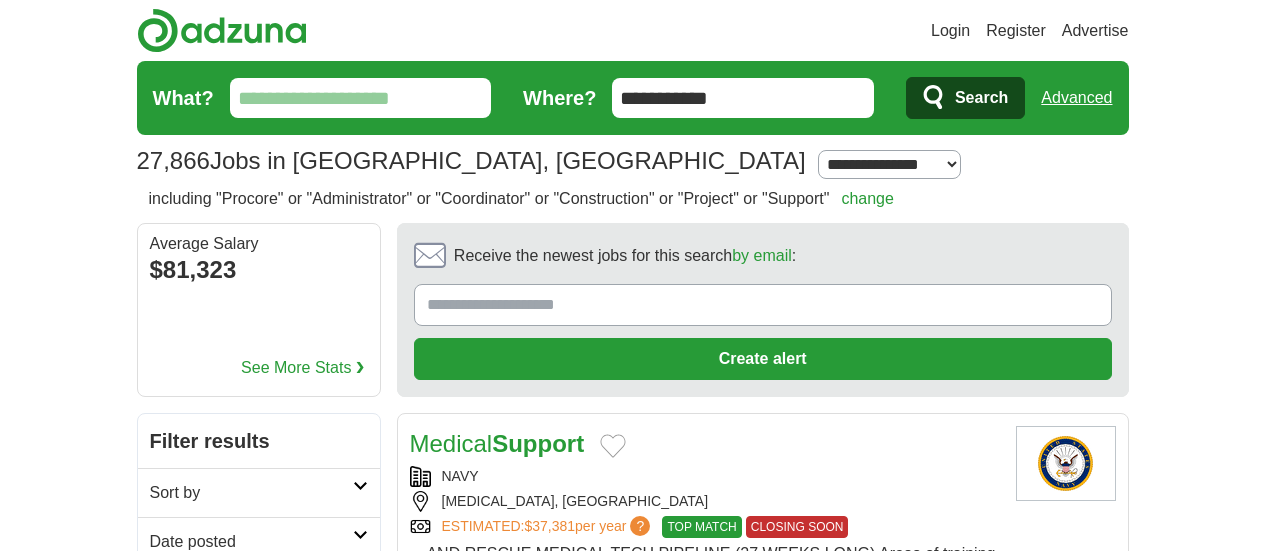 scroll, scrollTop: 0, scrollLeft: 0, axis: both 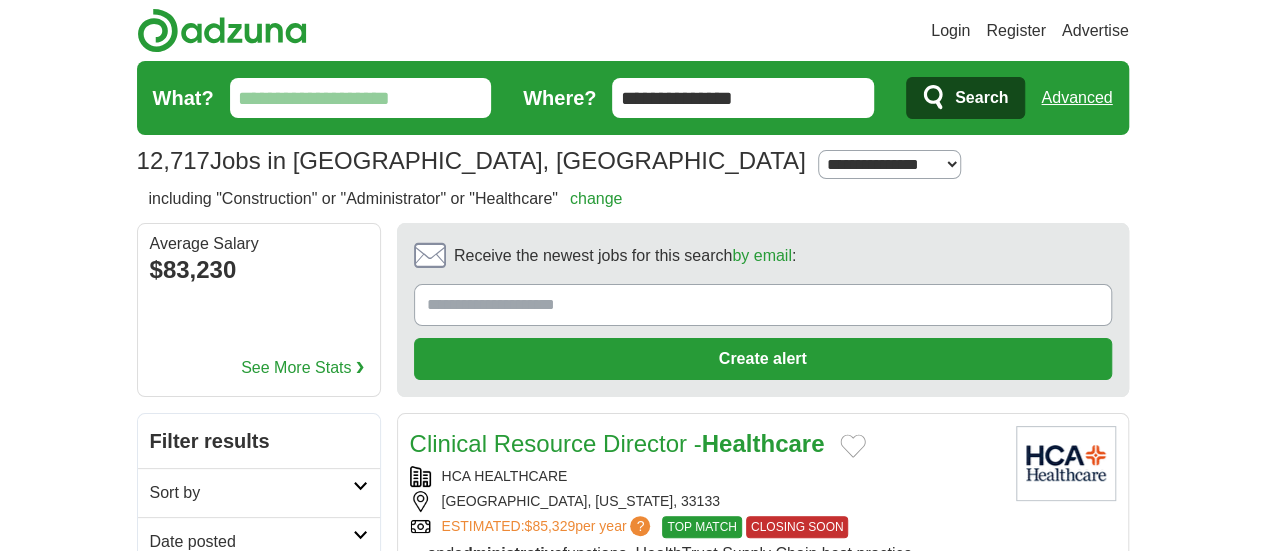 click on "Login
Register
Advertise
12,717
Jobs in [GEOGRAPHIC_DATA], [GEOGRAPHIC_DATA]
[GEOGRAPHIC_DATA]
[GEOGRAPHIC_DATA]
Select a salary range
Salary from
from $10,000
from $20,000
from $40,000
from $60,000
from $80,000
from $100,000
per year
Remote US" at bounding box center (633, 1919) 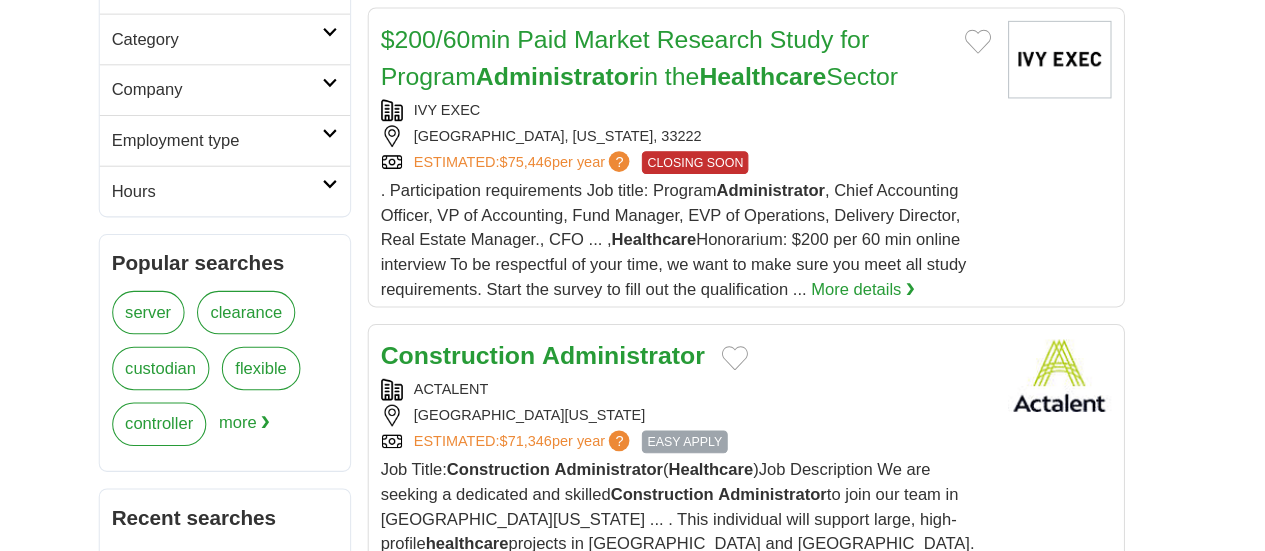 scroll, scrollTop: 694, scrollLeft: 0, axis: vertical 